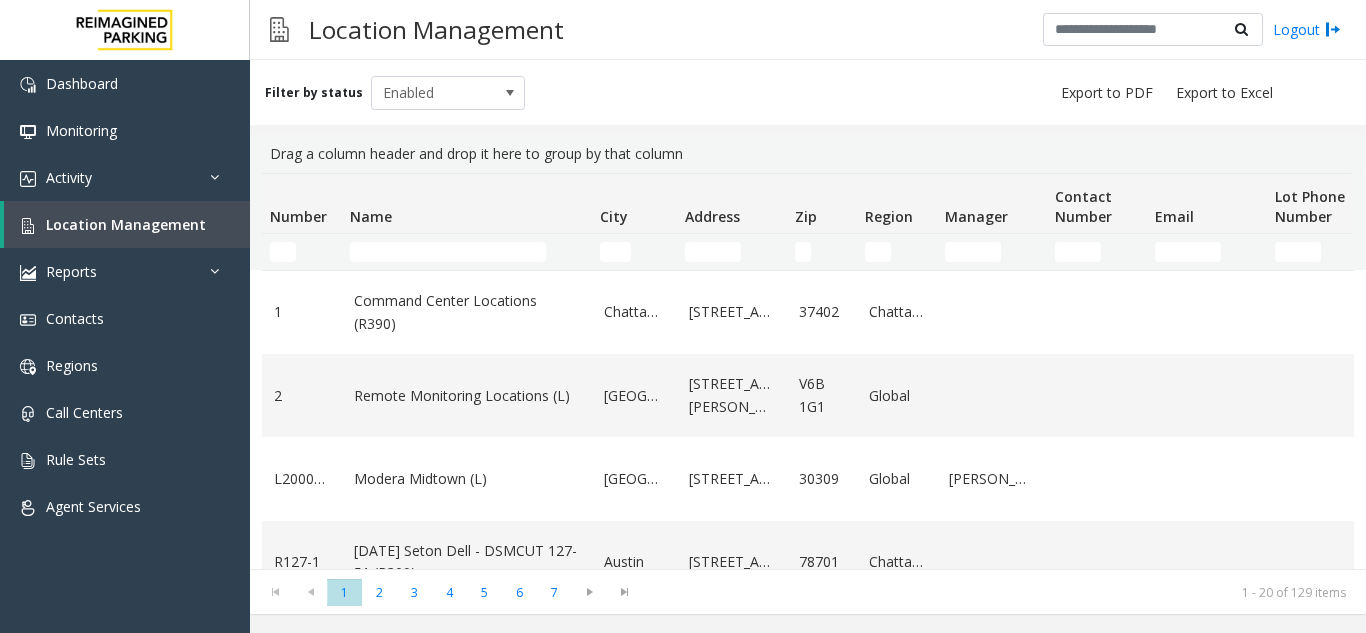 scroll, scrollTop: 0, scrollLeft: 0, axis: both 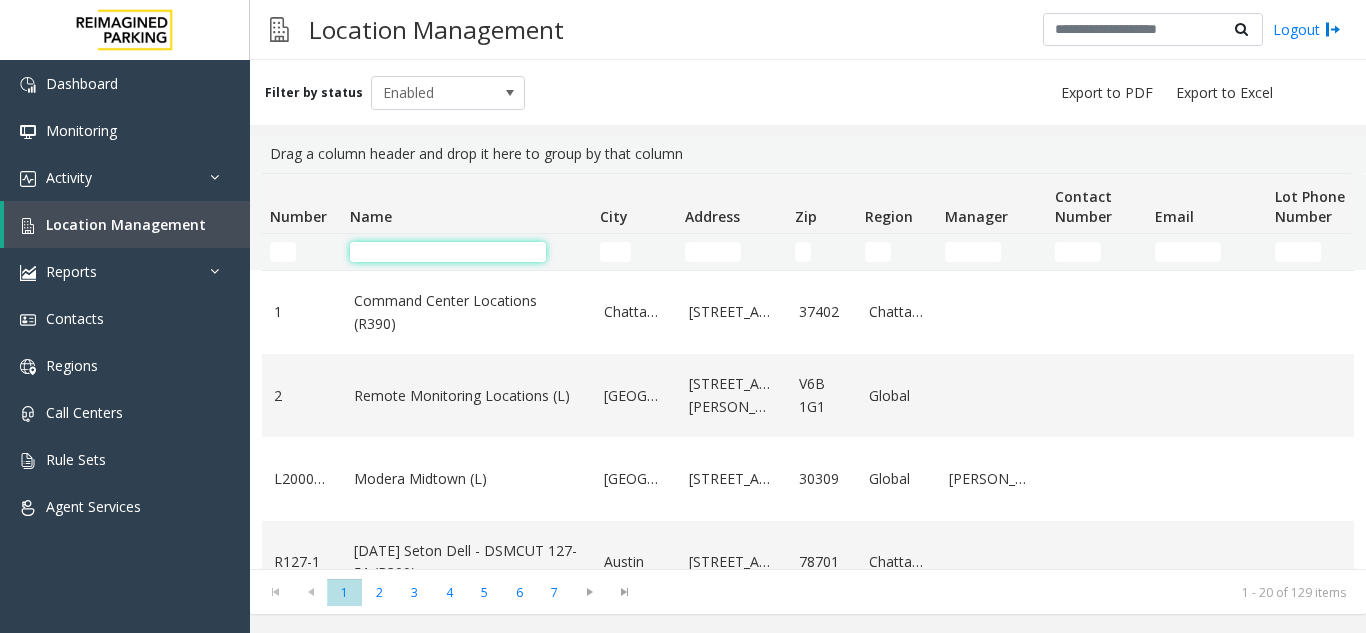 click 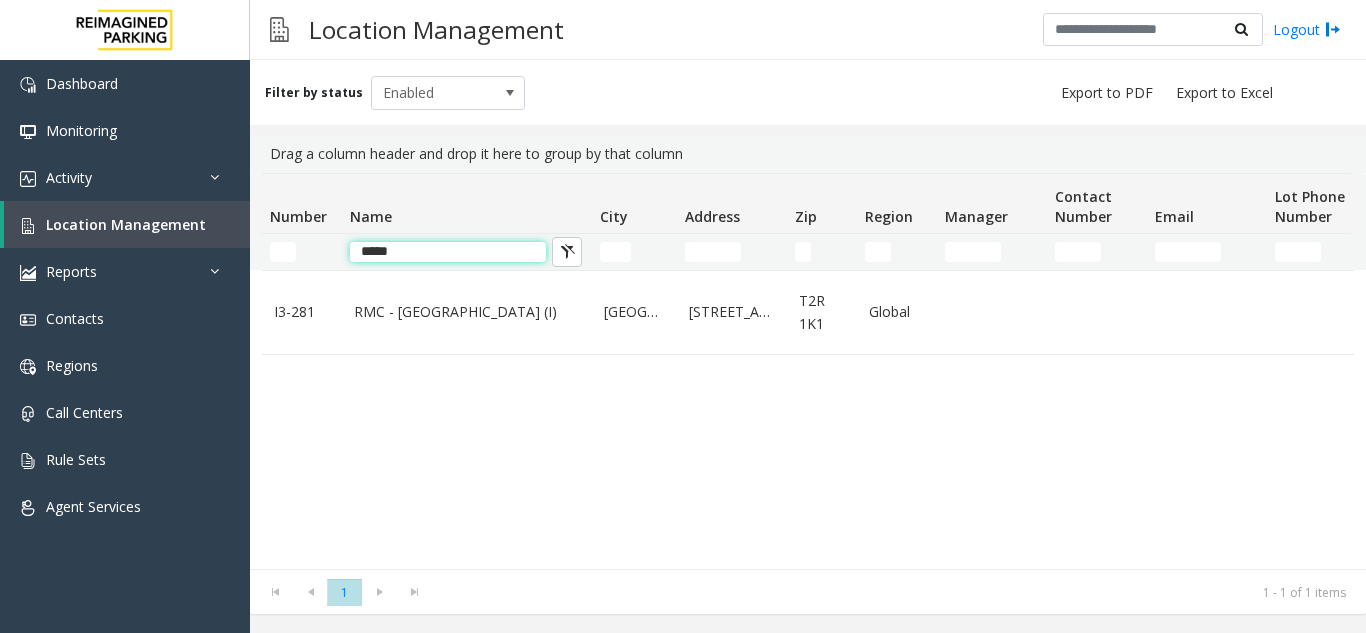 click on "*****" 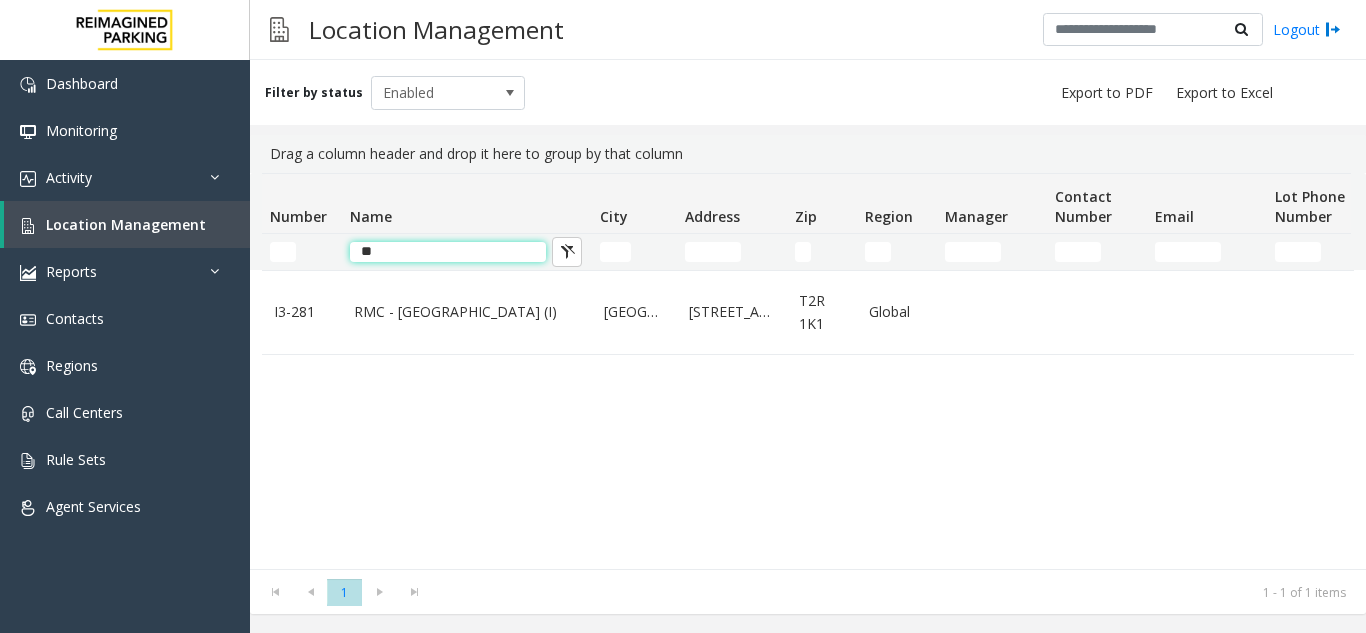 type on "*" 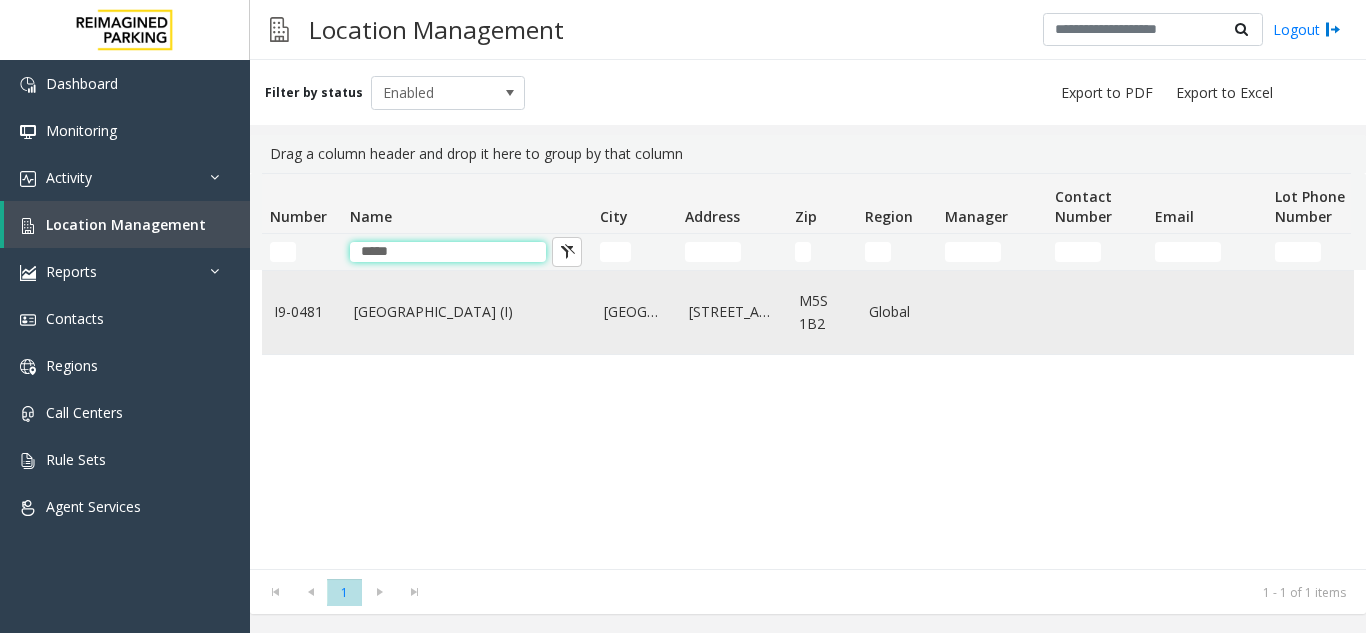 type on "*****" 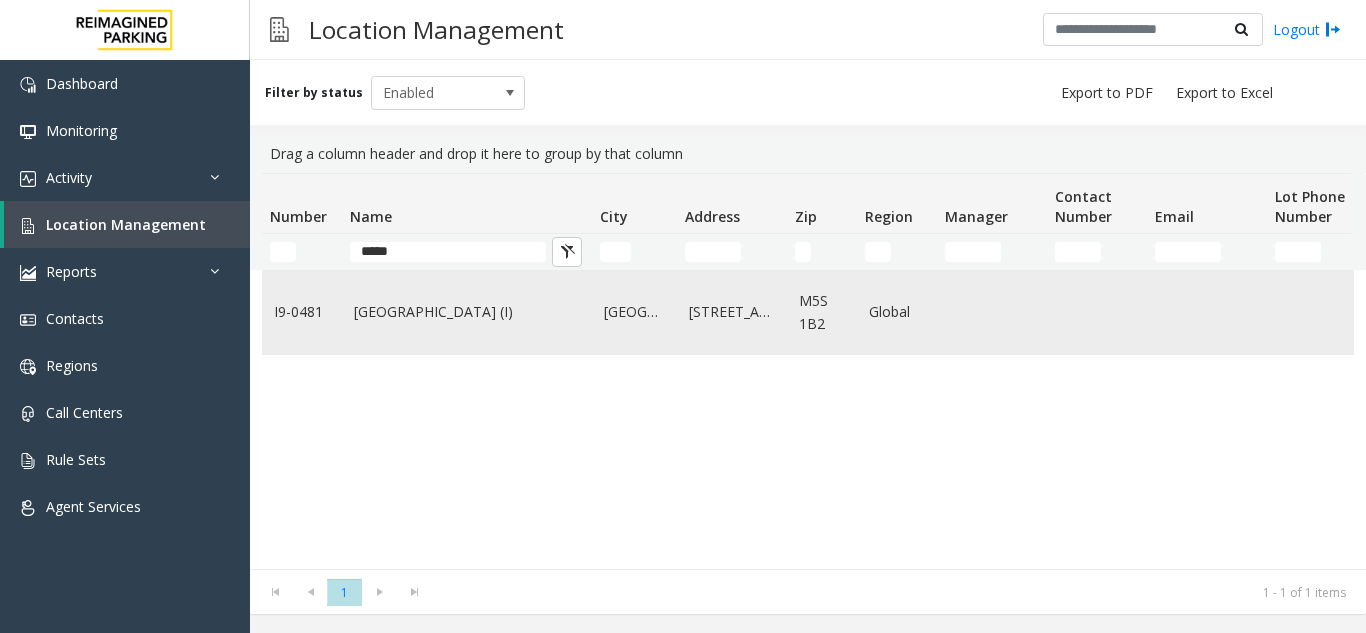 click on "Women's College Hospital (I)" 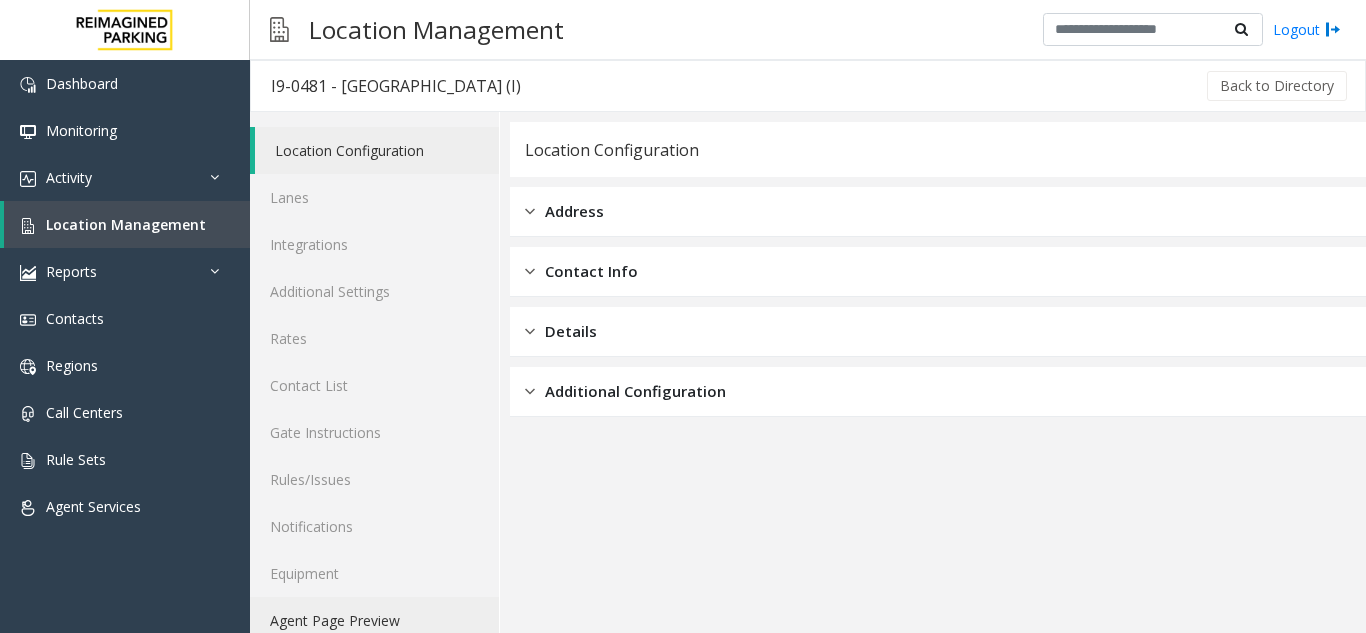 click on "Agent Page Preview" 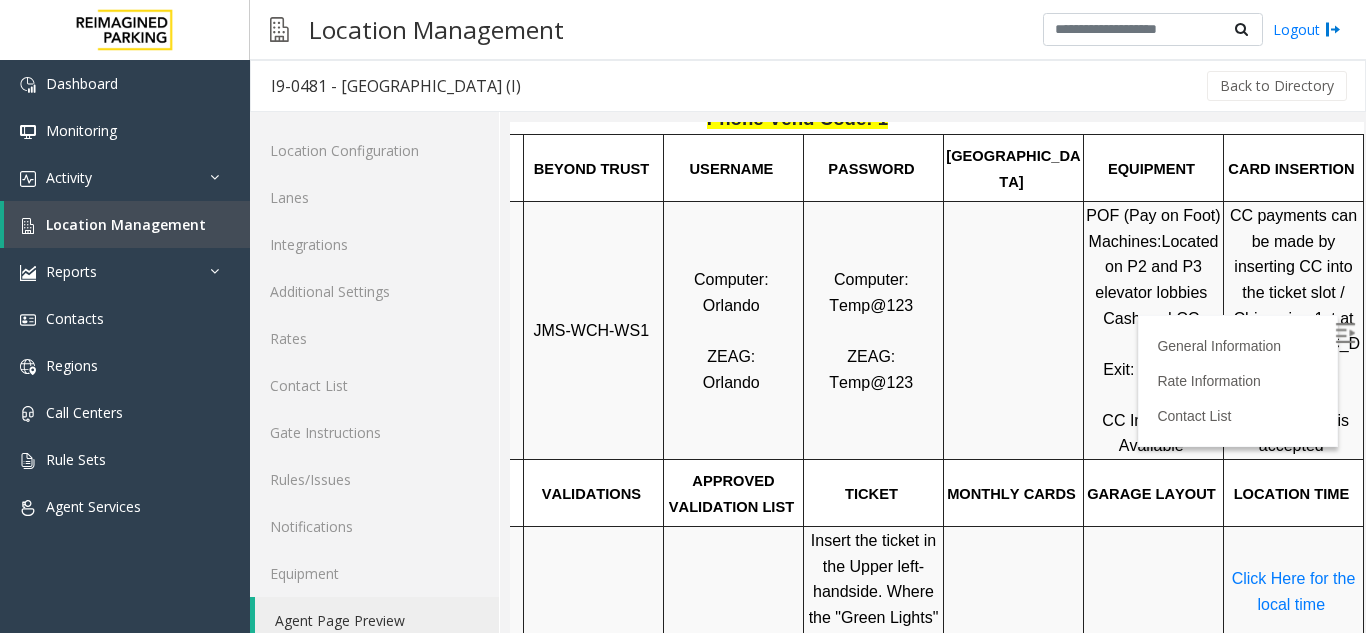 scroll, scrollTop: 485, scrollLeft: 167, axis: both 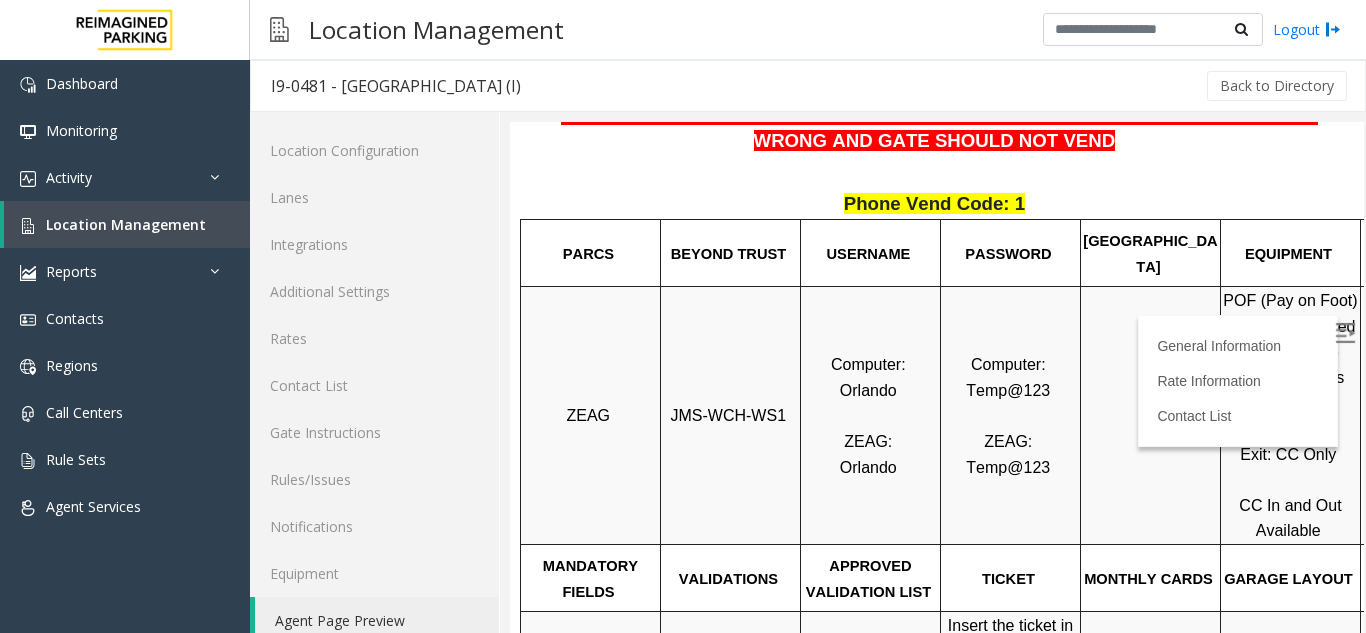 click on "JMS-WCH-WS1" at bounding box center (730, 416) 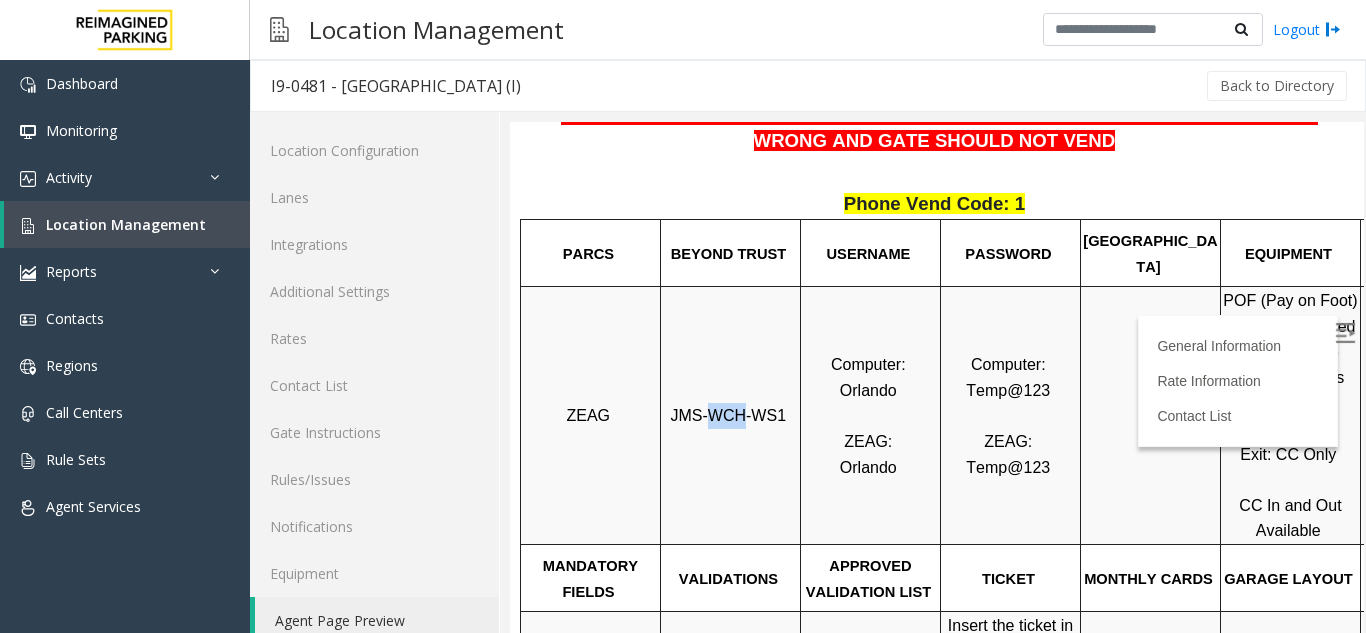 click on "JMS-WCH-WS1" at bounding box center (730, 416) 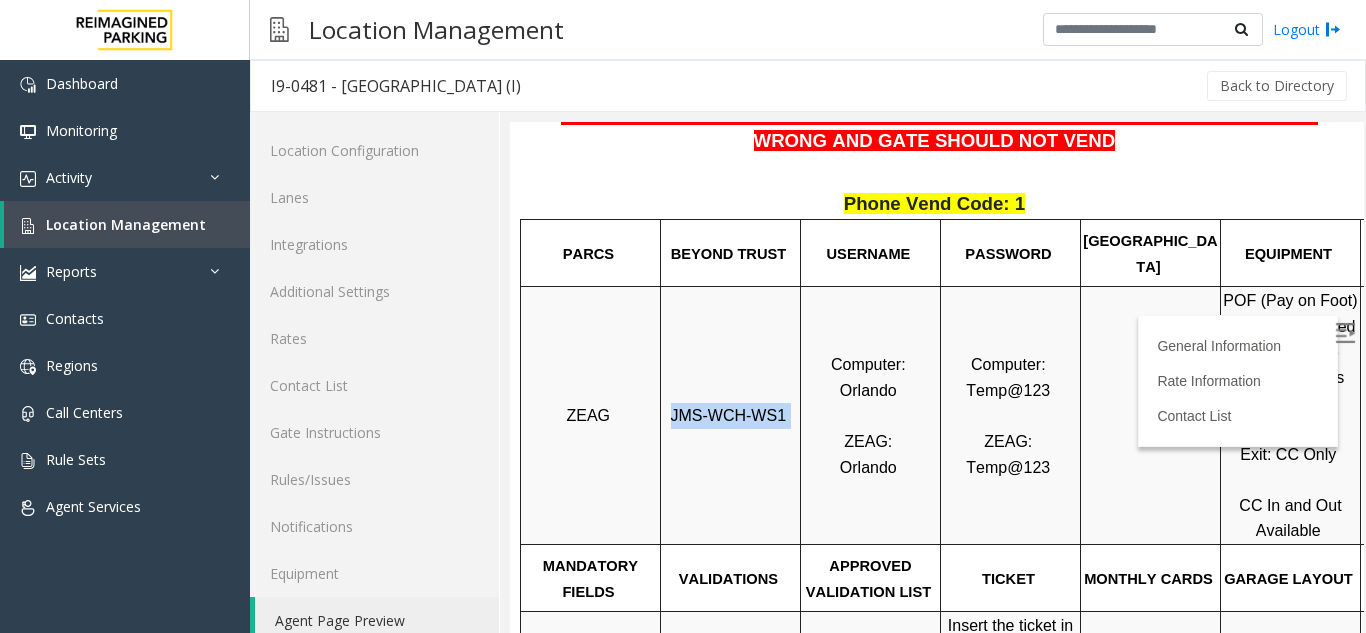 click on "JMS-WCH-WS1" at bounding box center [730, 416] 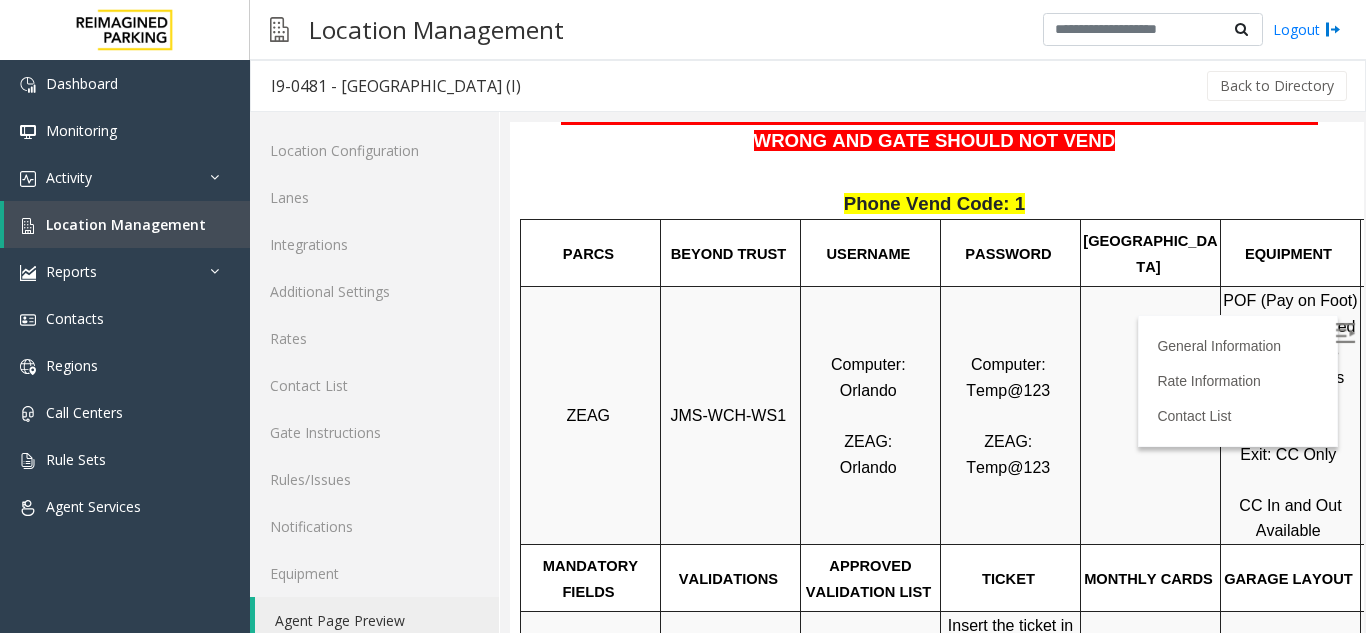 click on "Computer:   Temp@123     ZEAG:   Temp@123" at bounding box center [1011, 416] 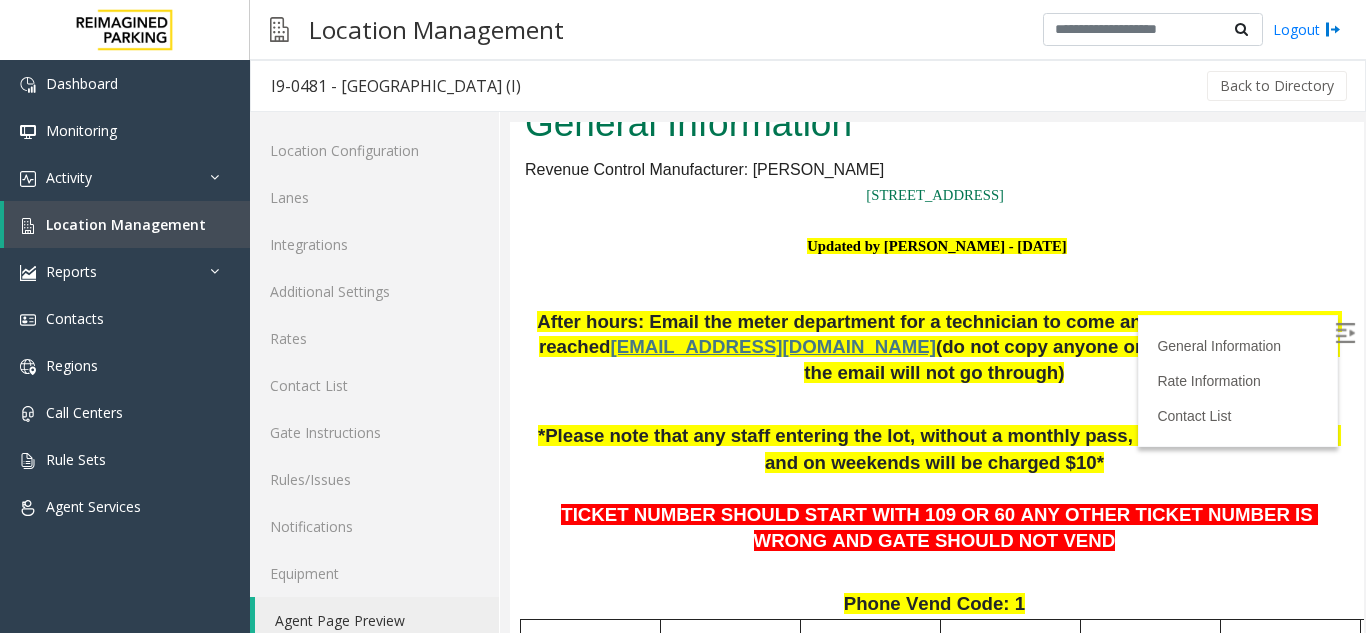 scroll, scrollTop: 0, scrollLeft: 0, axis: both 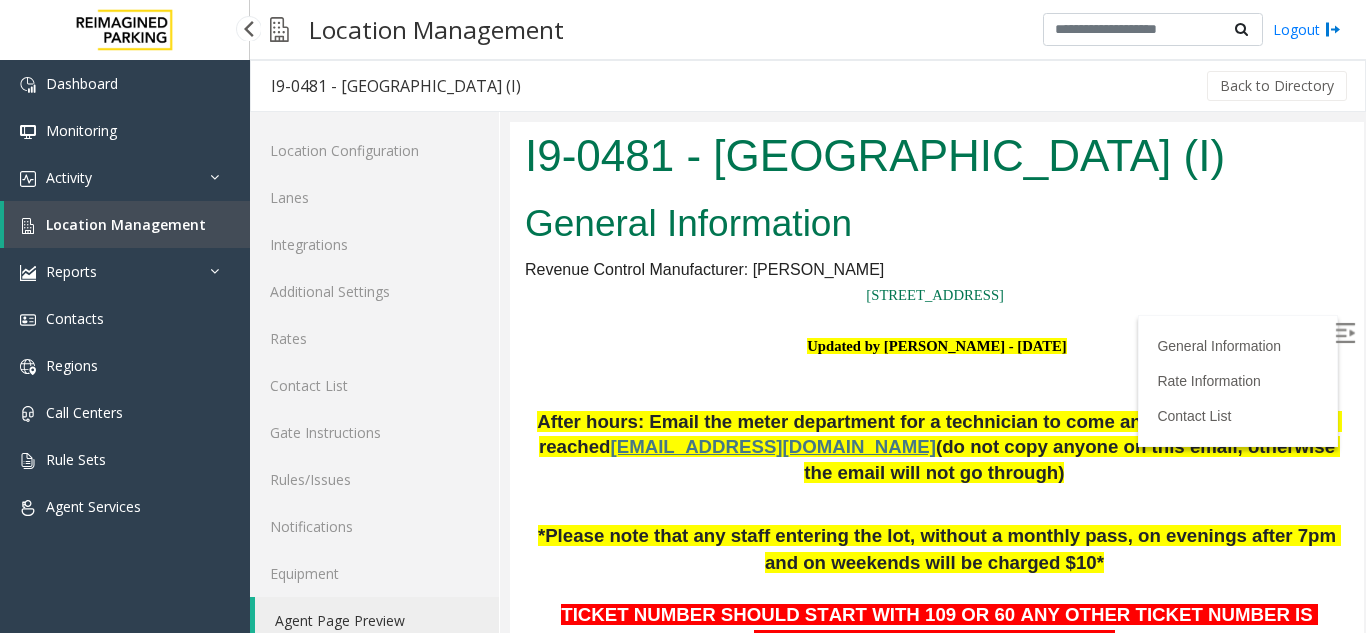 click on "Location Management" at bounding box center [126, 224] 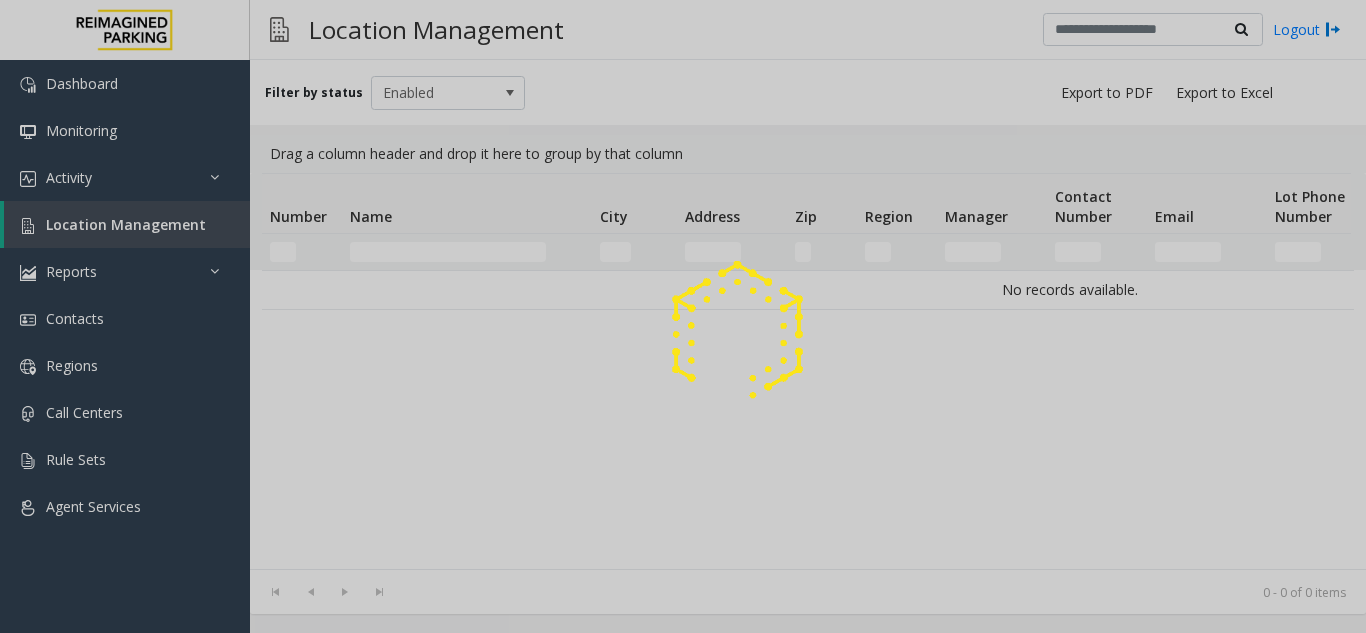 click 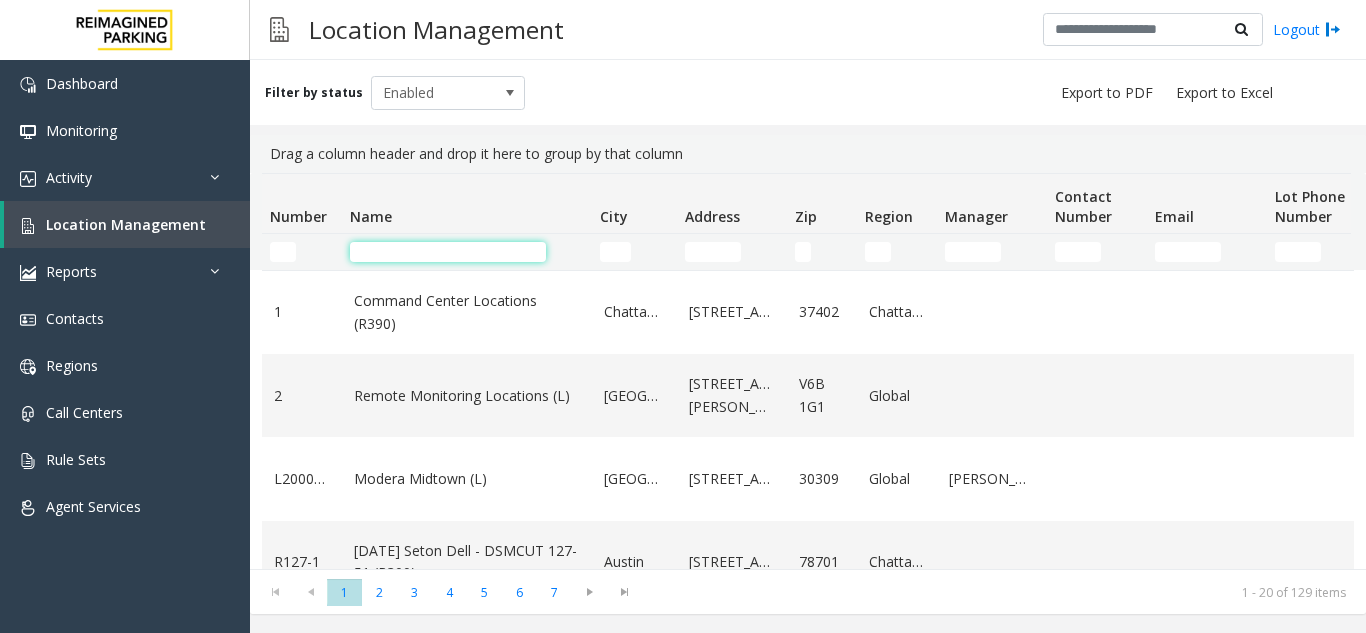 click 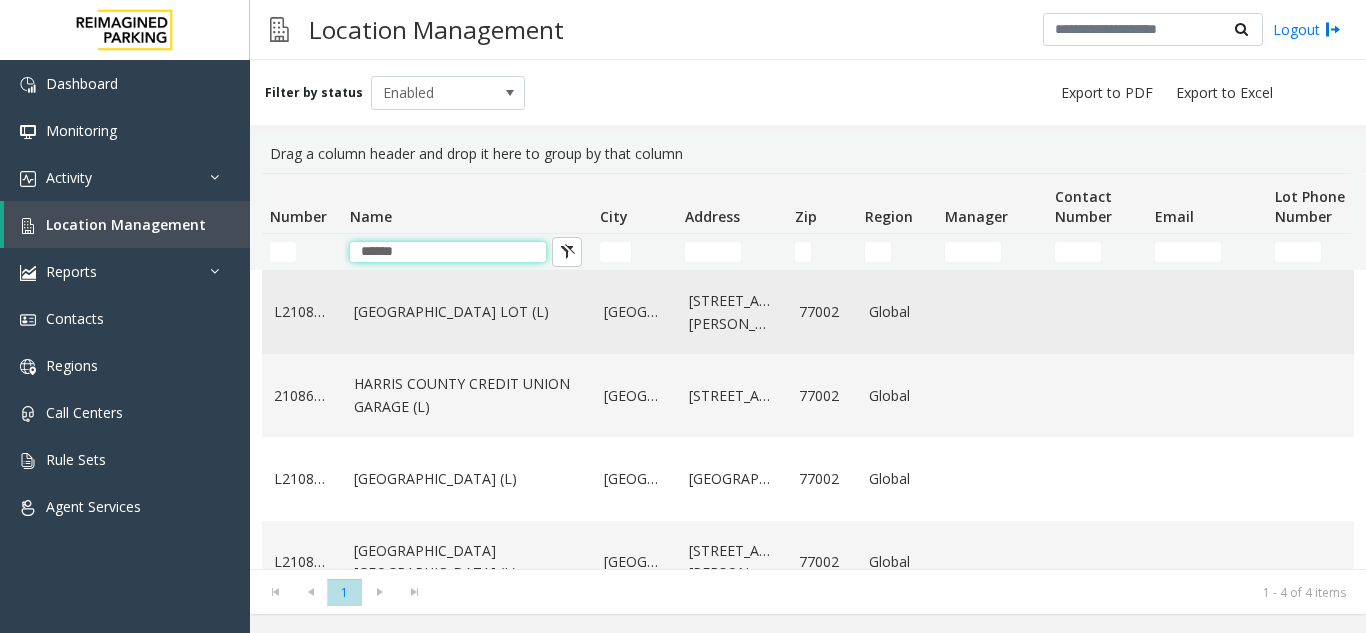 type on "******" 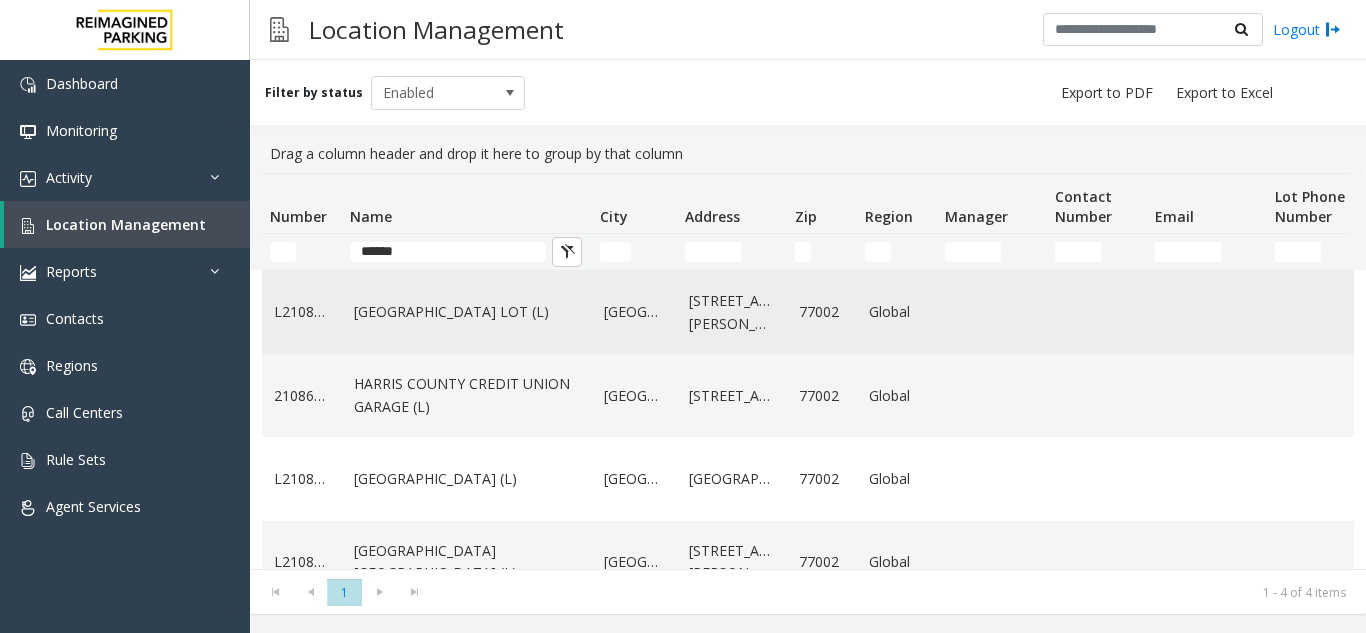 click on "HARRIS COUNTY BAKER STREET LOT (L)" 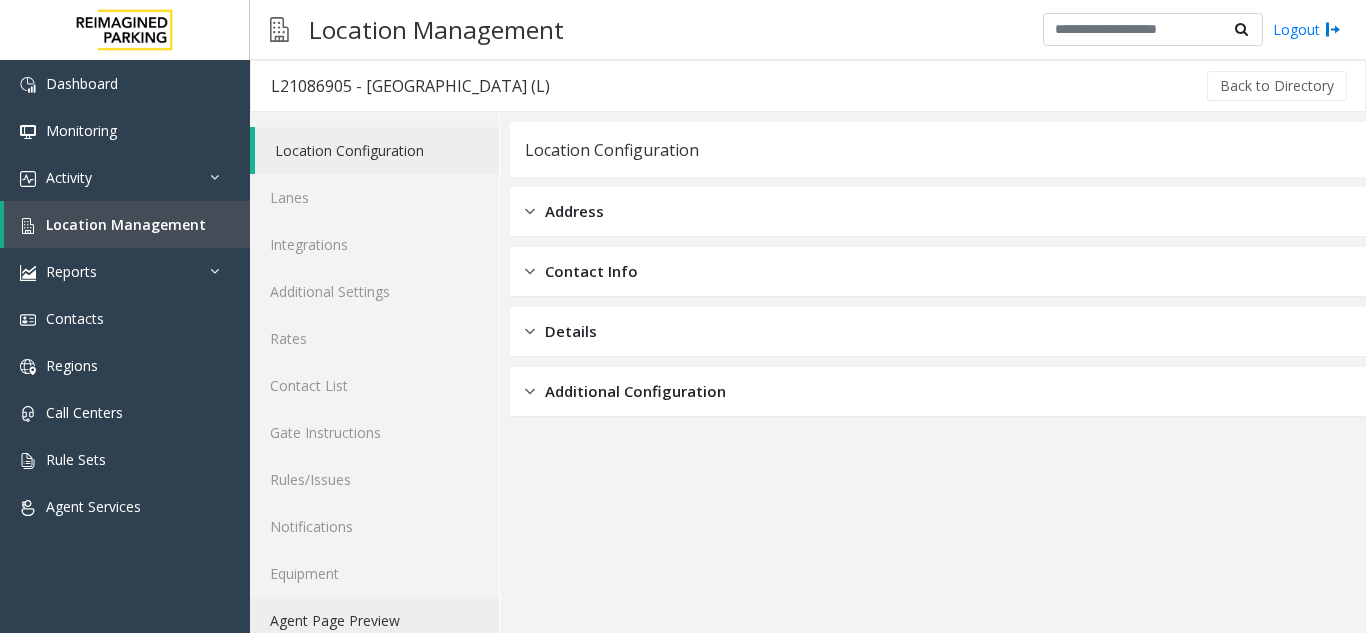click on "Agent Page Preview" 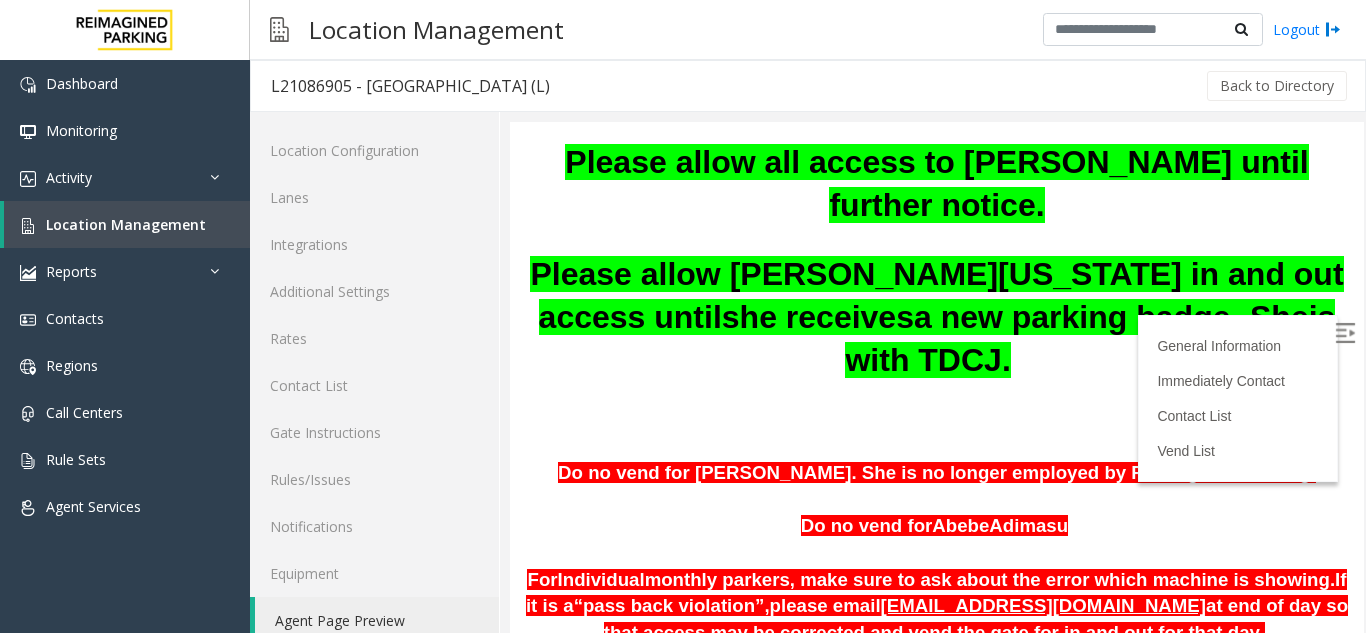 scroll, scrollTop: 300, scrollLeft: 0, axis: vertical 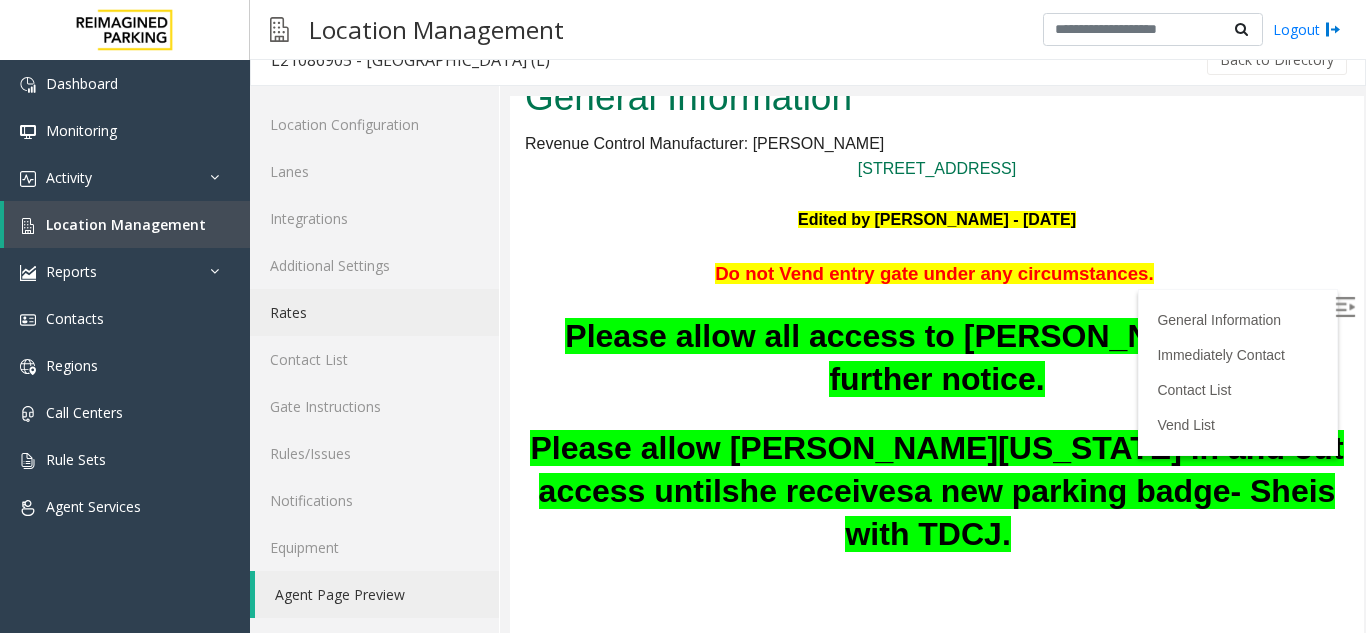 click on "Rates" 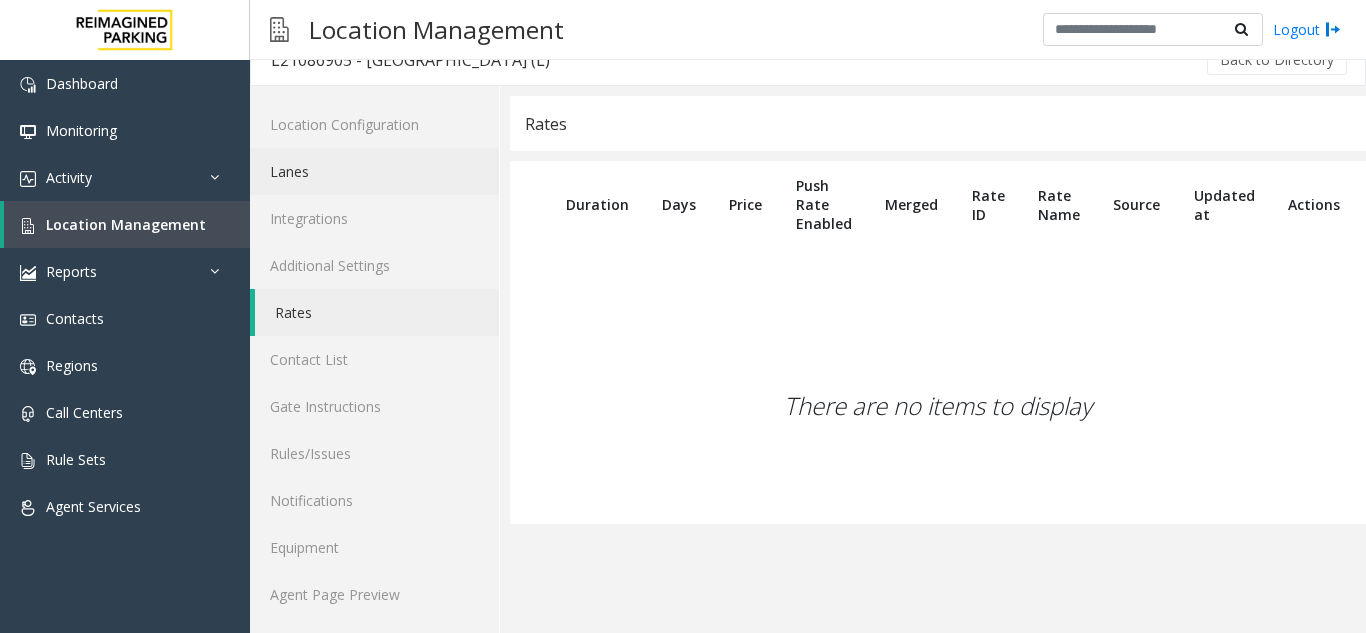 click on "Lanes" 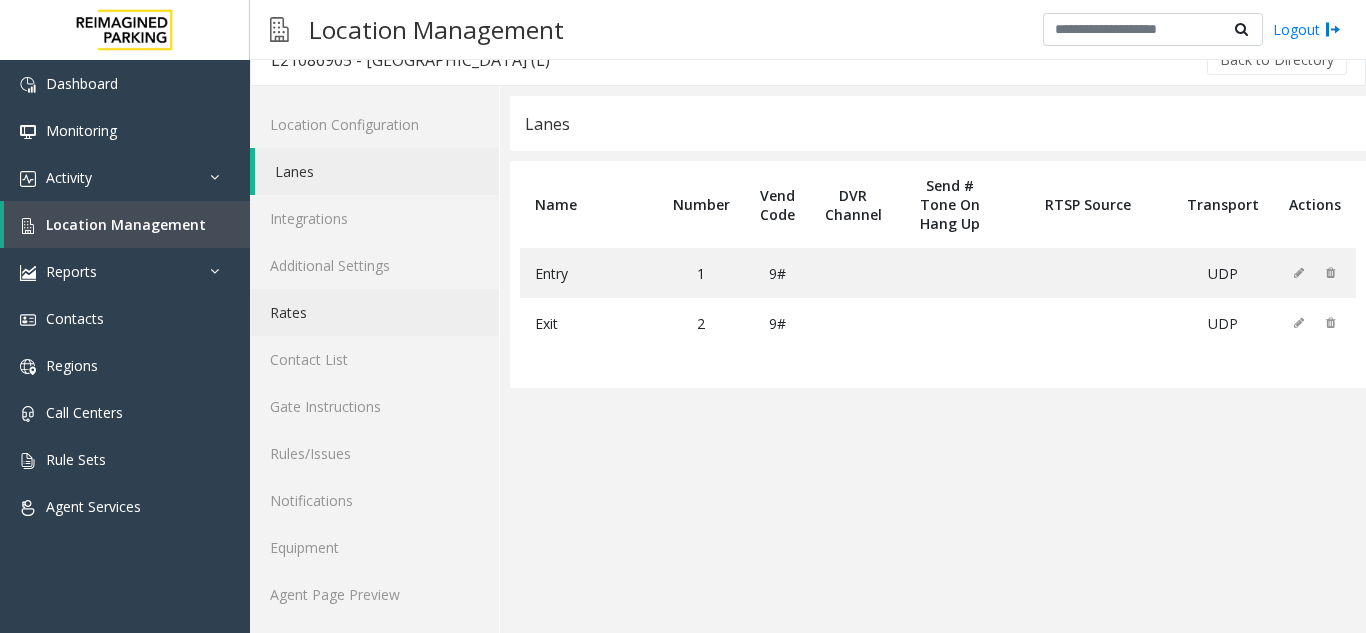 click on "Rates" 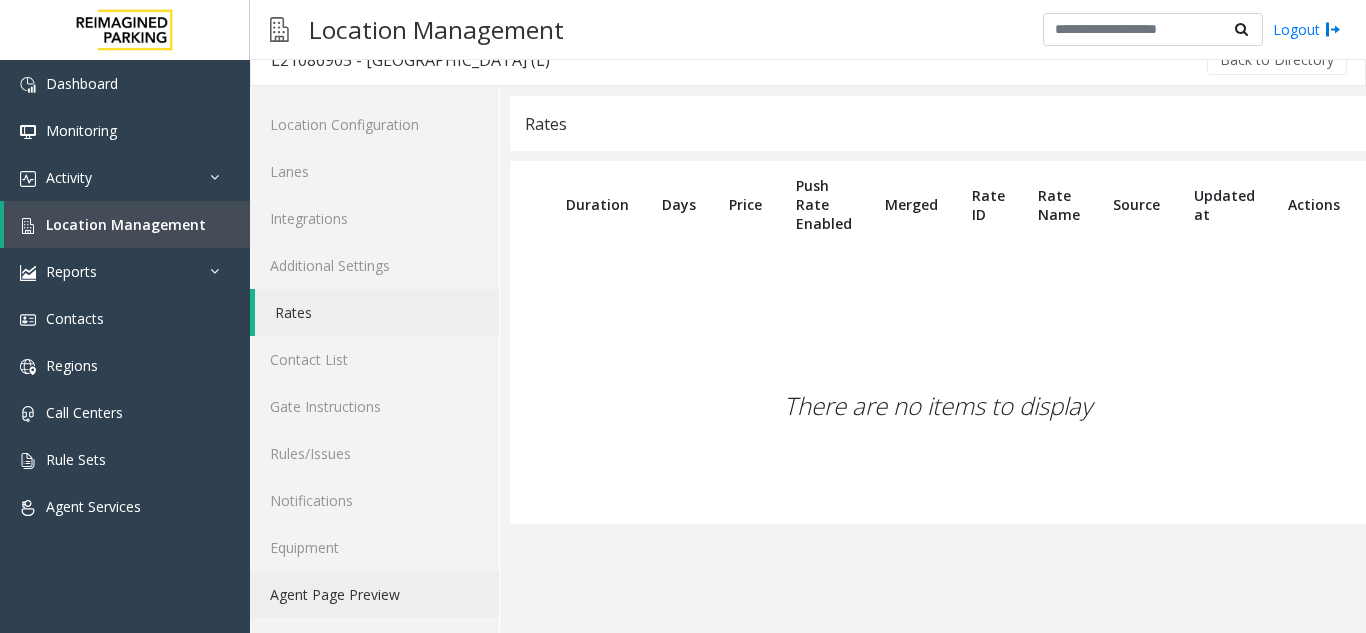 click on "Agent Page Preview" 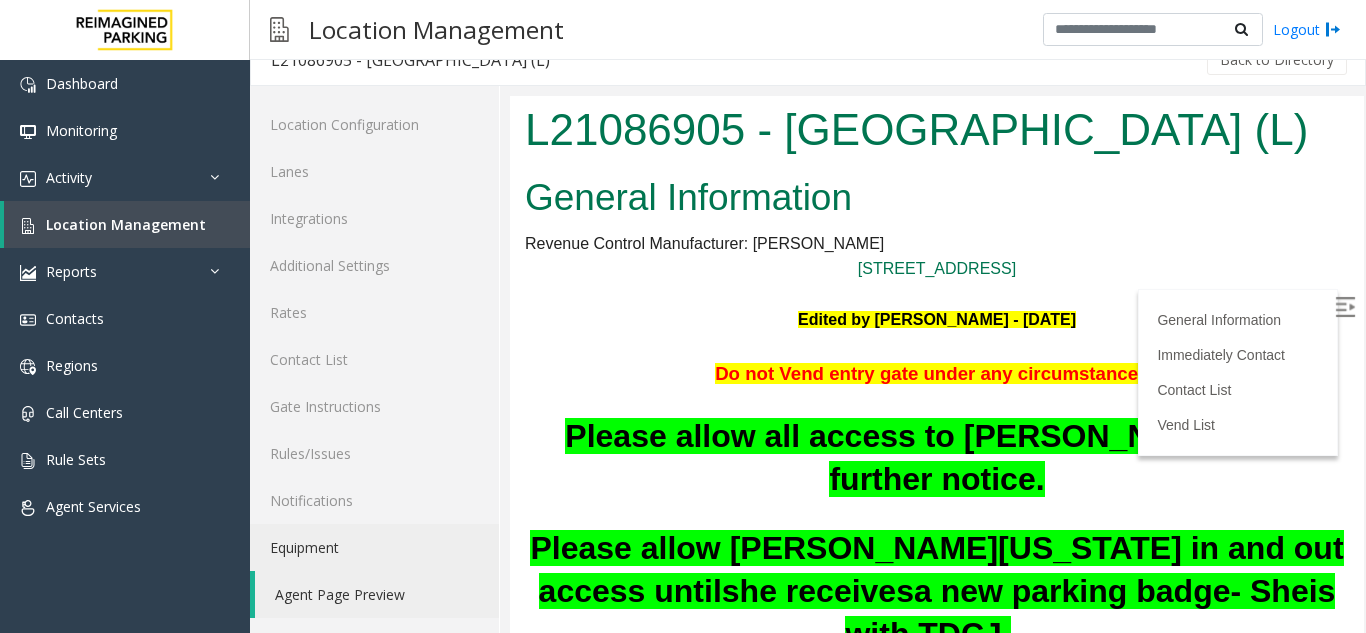 scroll, scrollTop: 100, scrollLeft: 0, axis: vertical 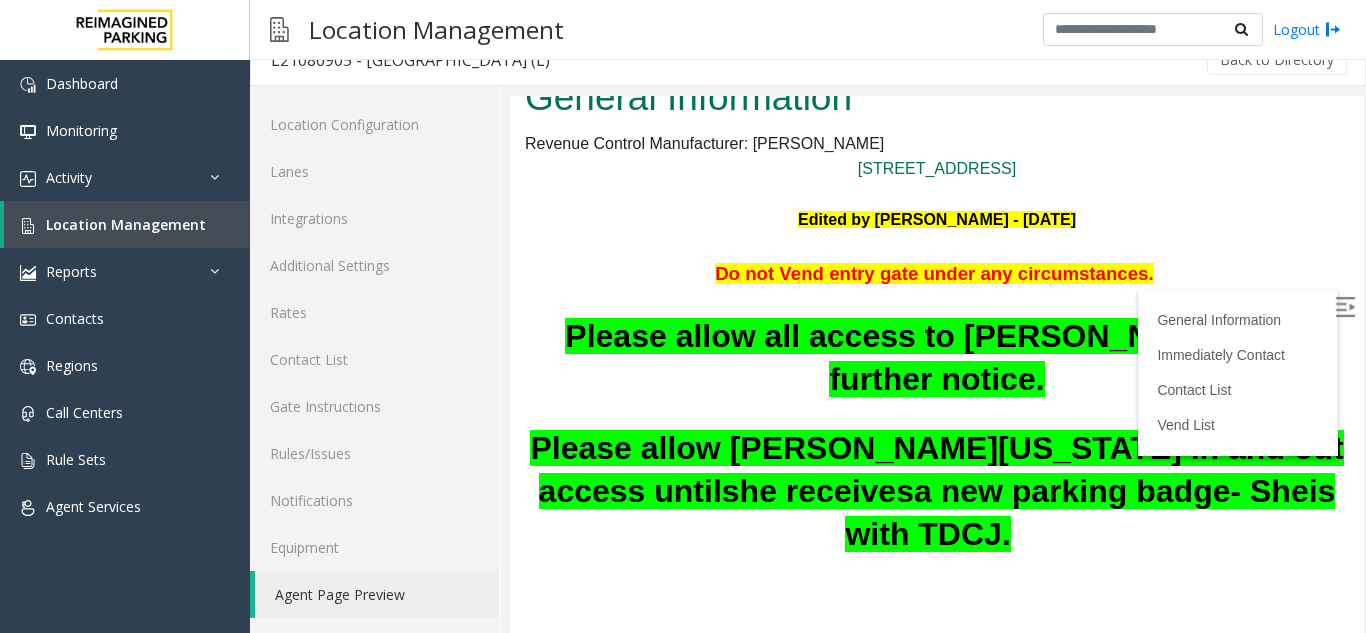 click at bounding box center (1345, 307) 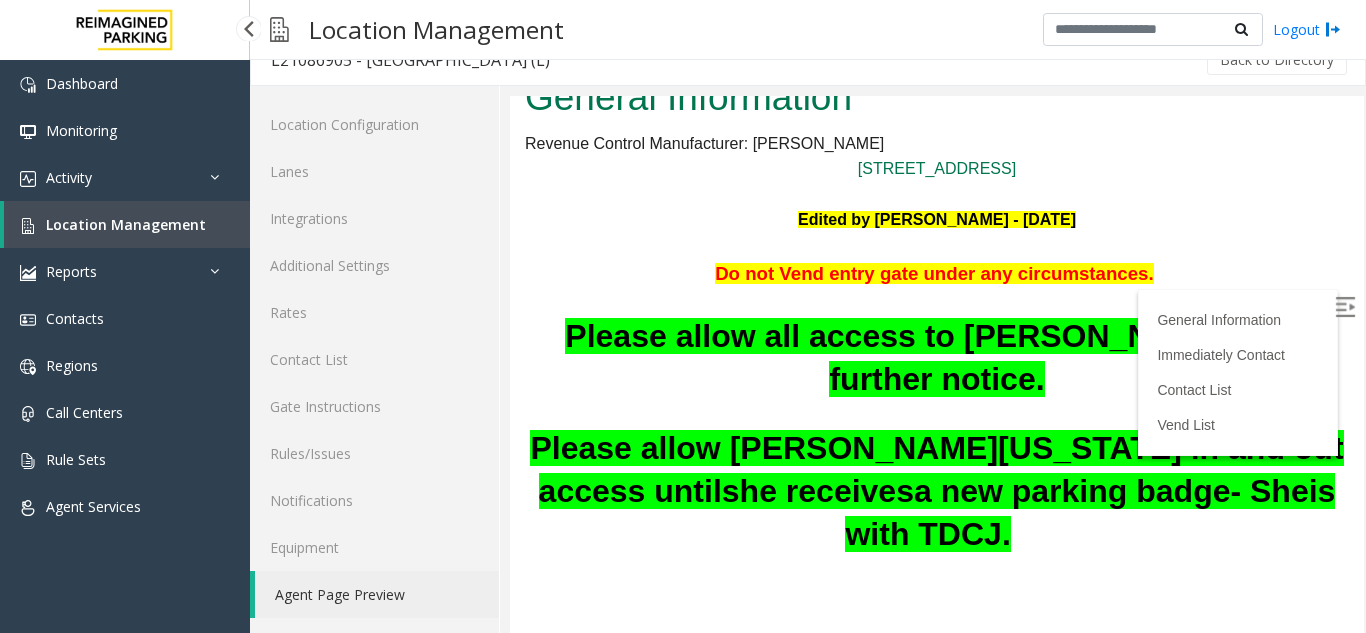 click on "Location Management" at bounding box center [126, 224] 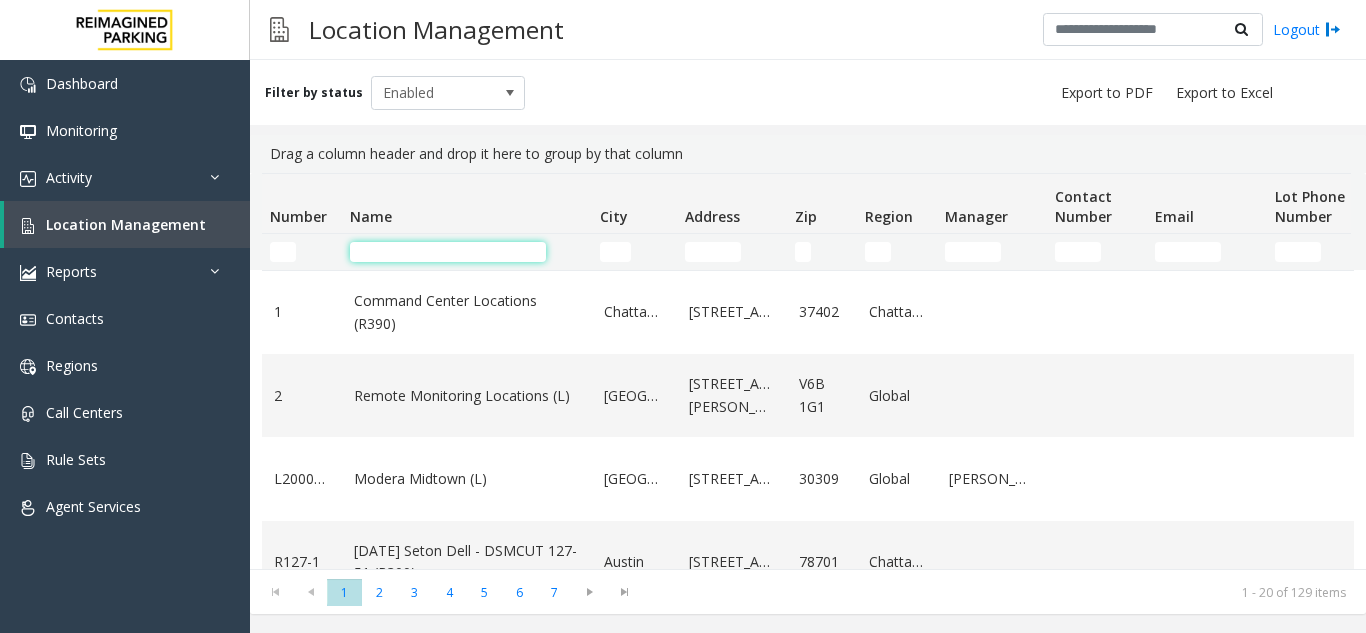 click 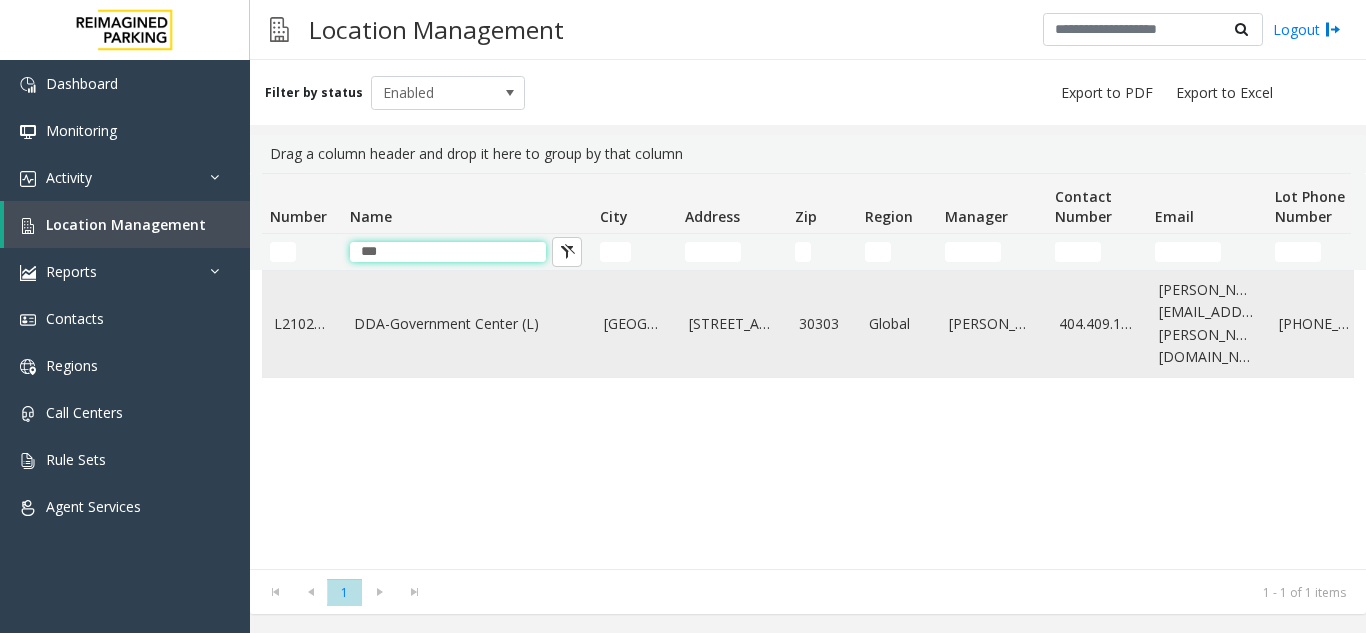 type on "***" 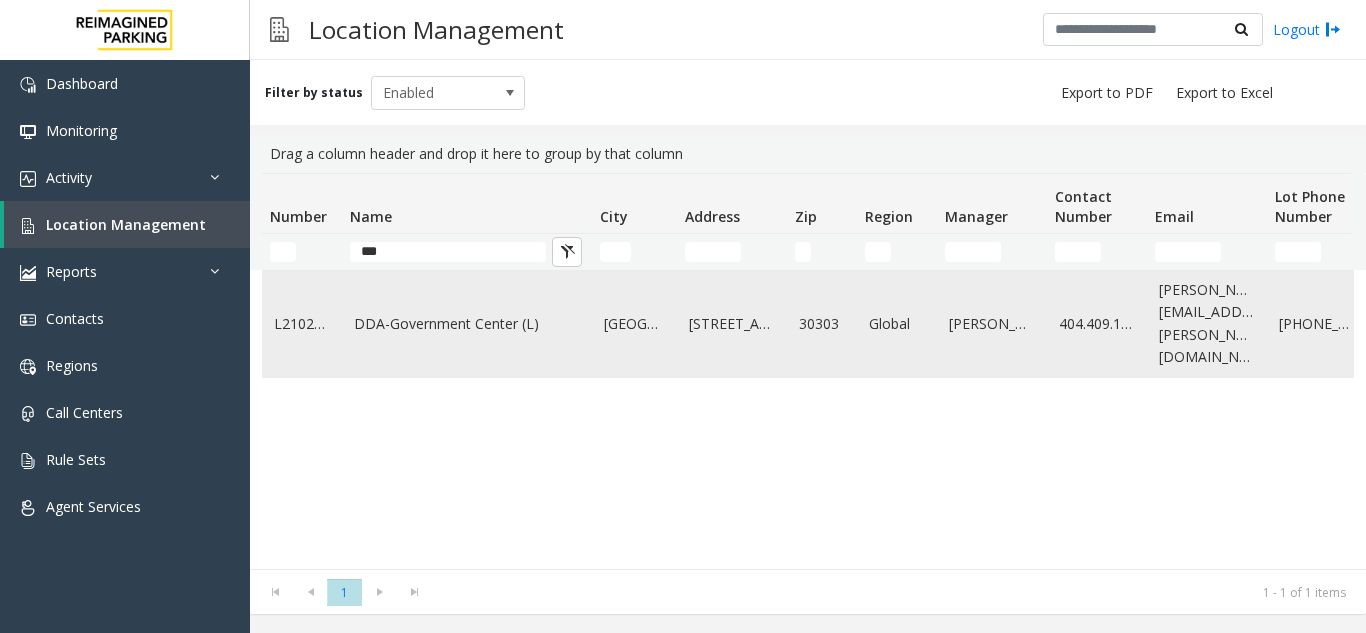 click on "DDA-Government Center (L)" 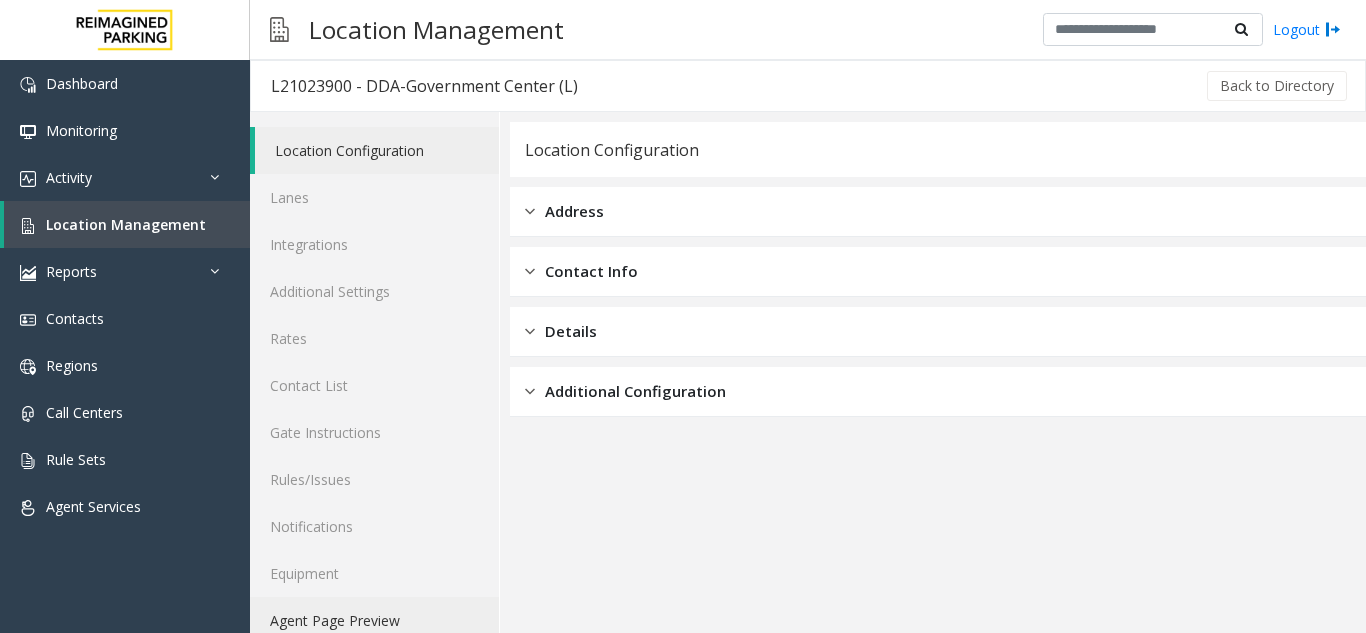 click on "Agent Page Preview" 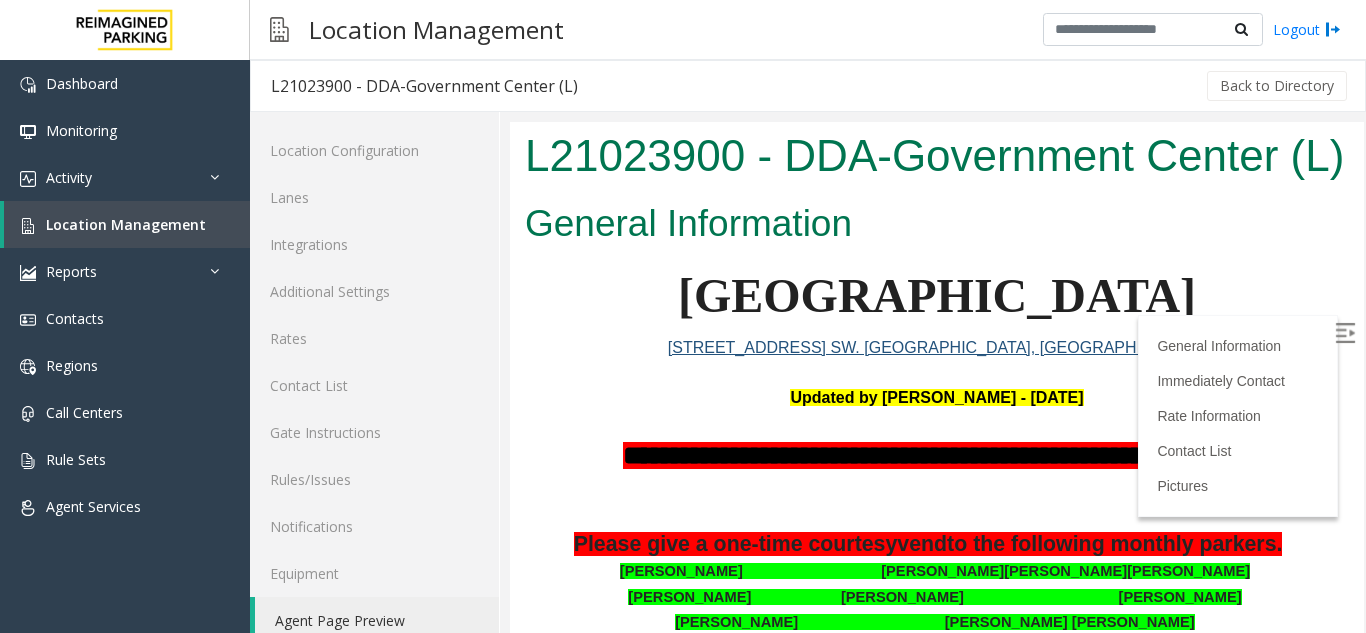 scroll, scrollTop: 0, scrollLeft: 0, axis: both 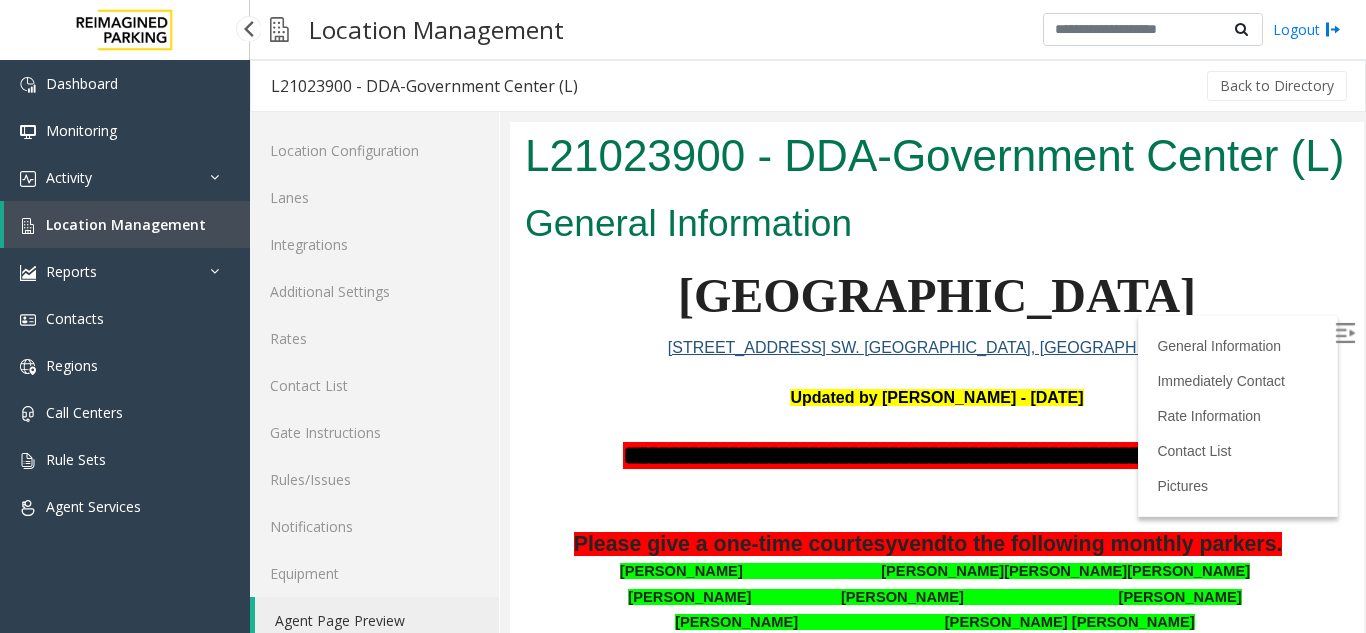click on "Location Management" at bounding box center (126, 224) 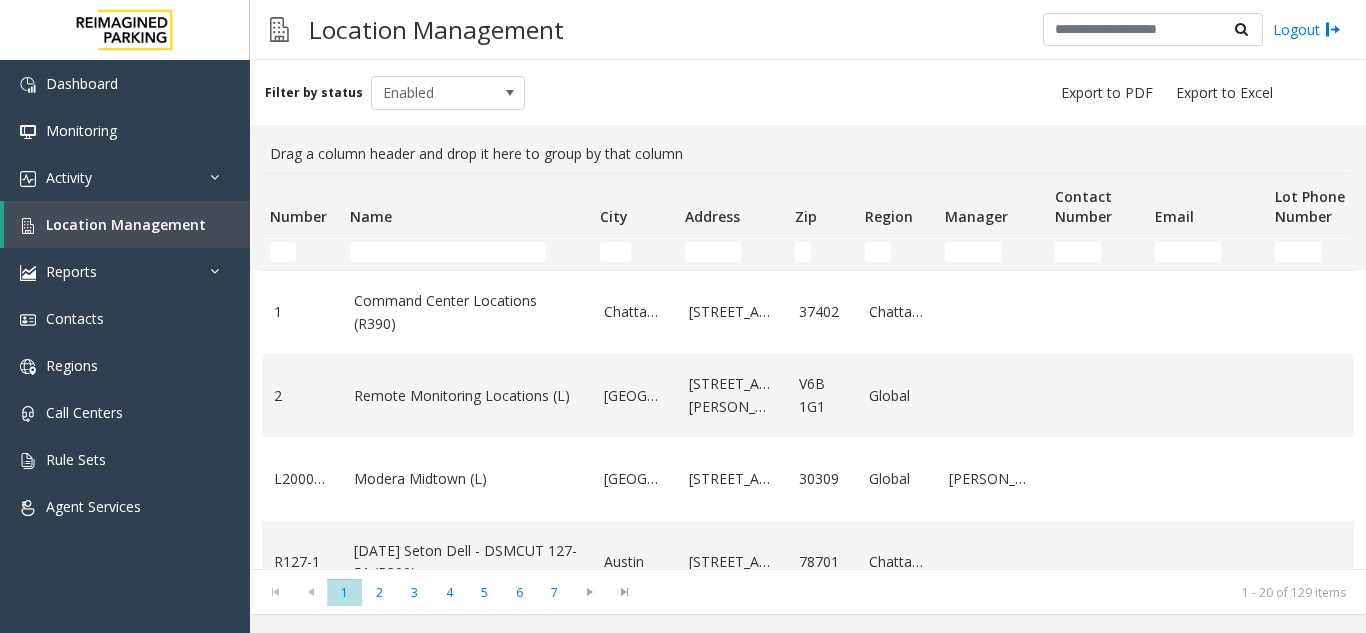 click on "Filter by status Enabled" 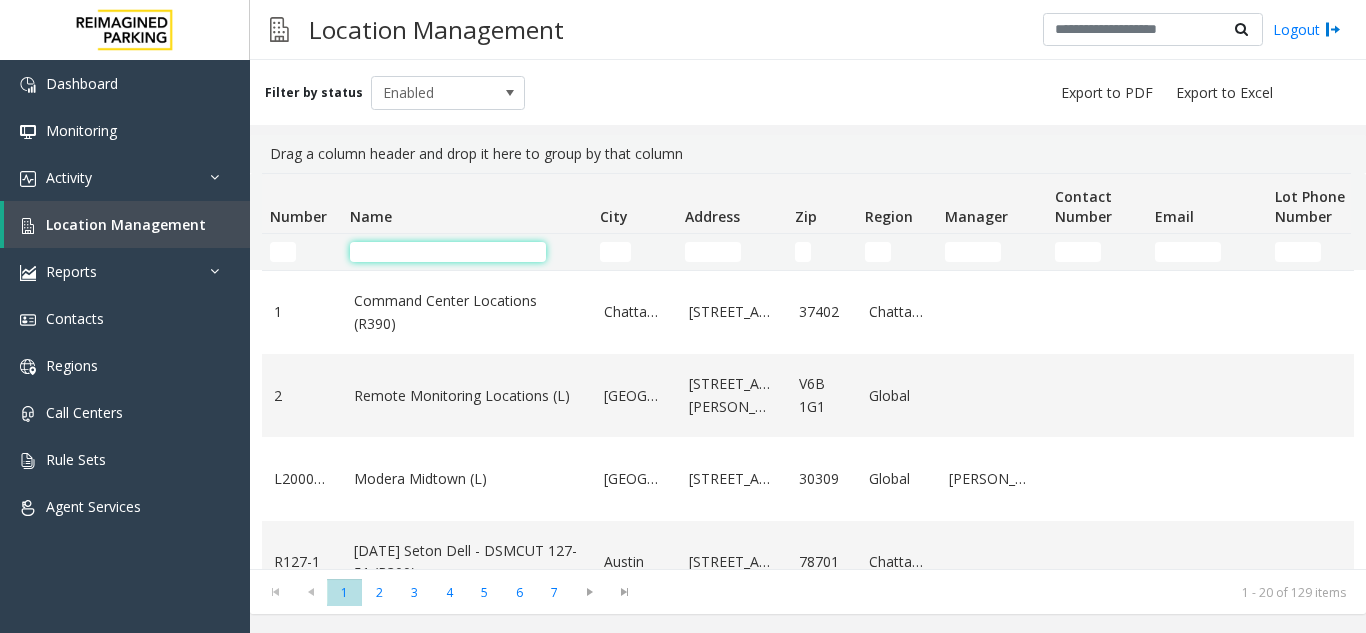 click 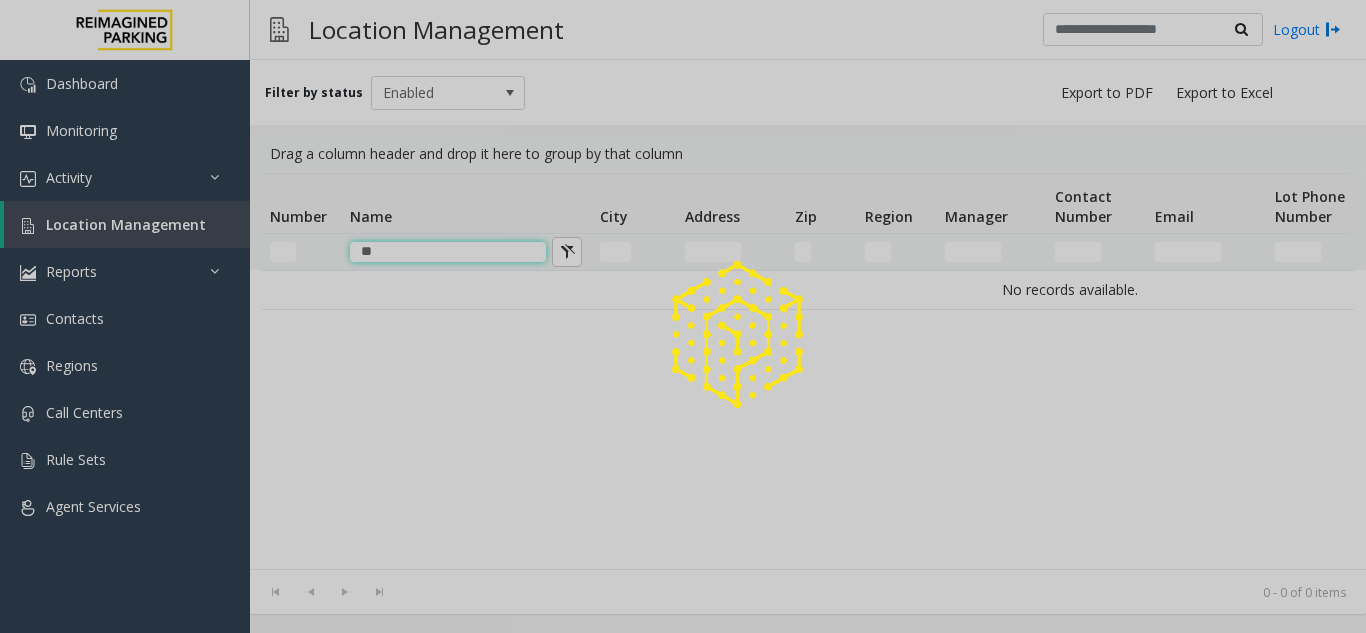 type on "*" 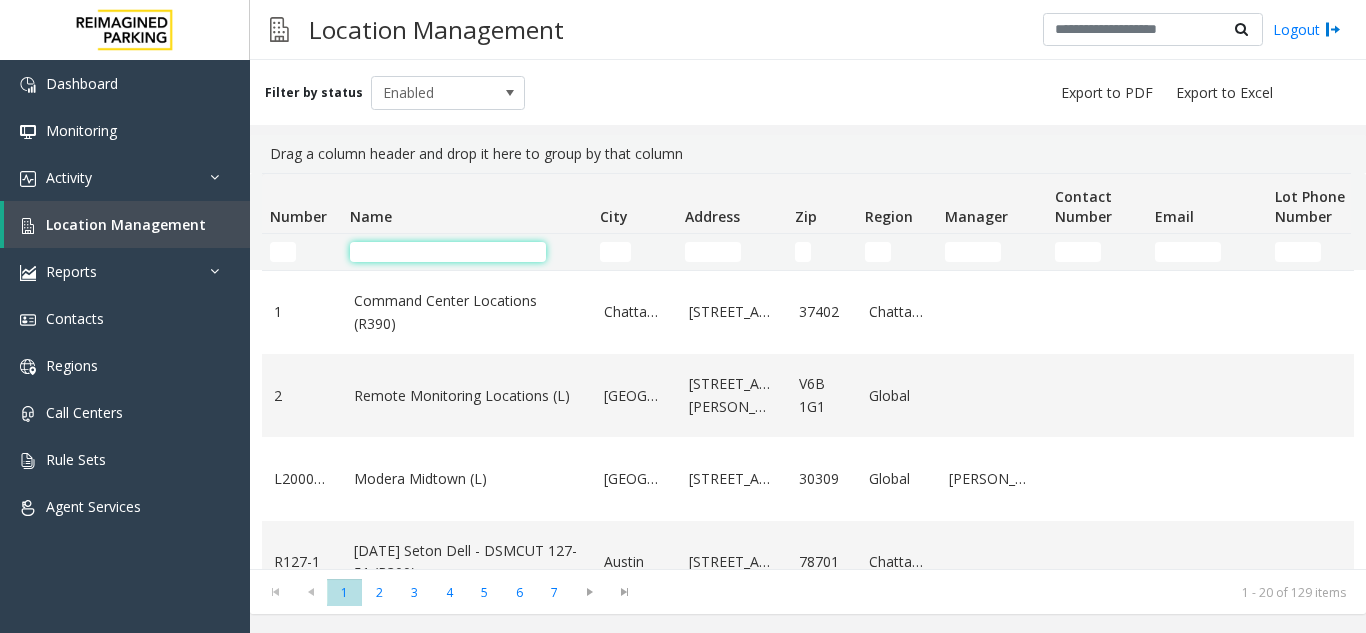 click on "Name" 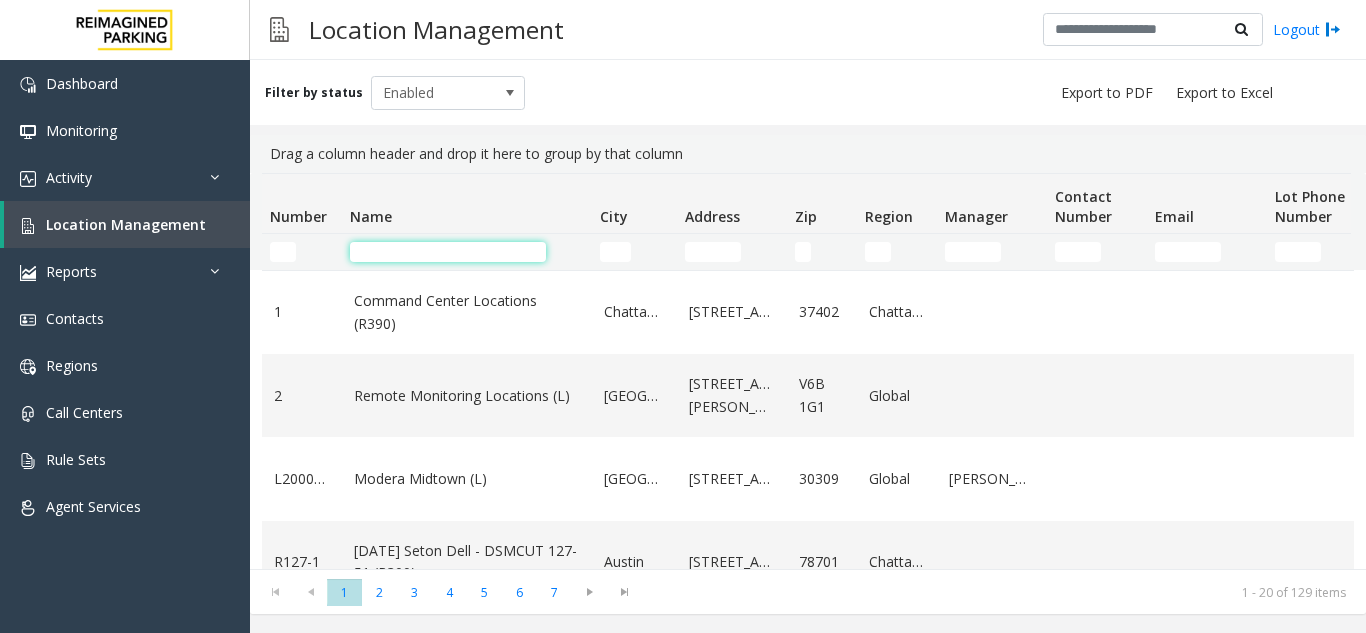 click 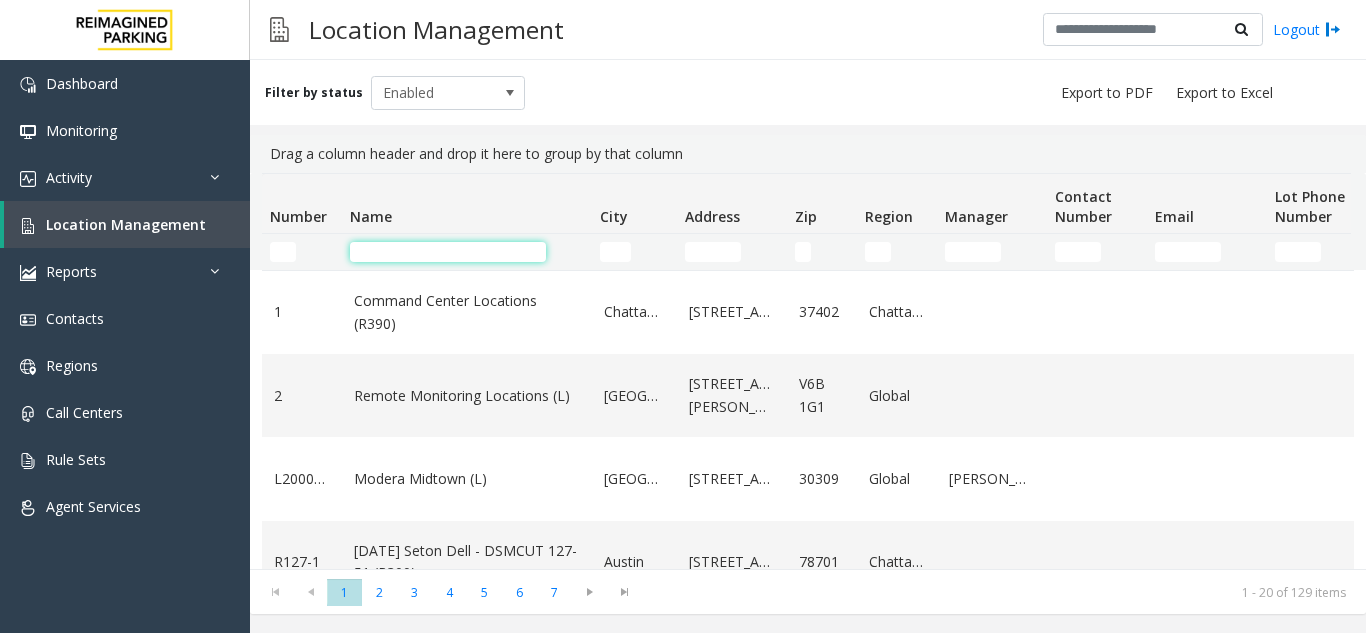 click on "Name" 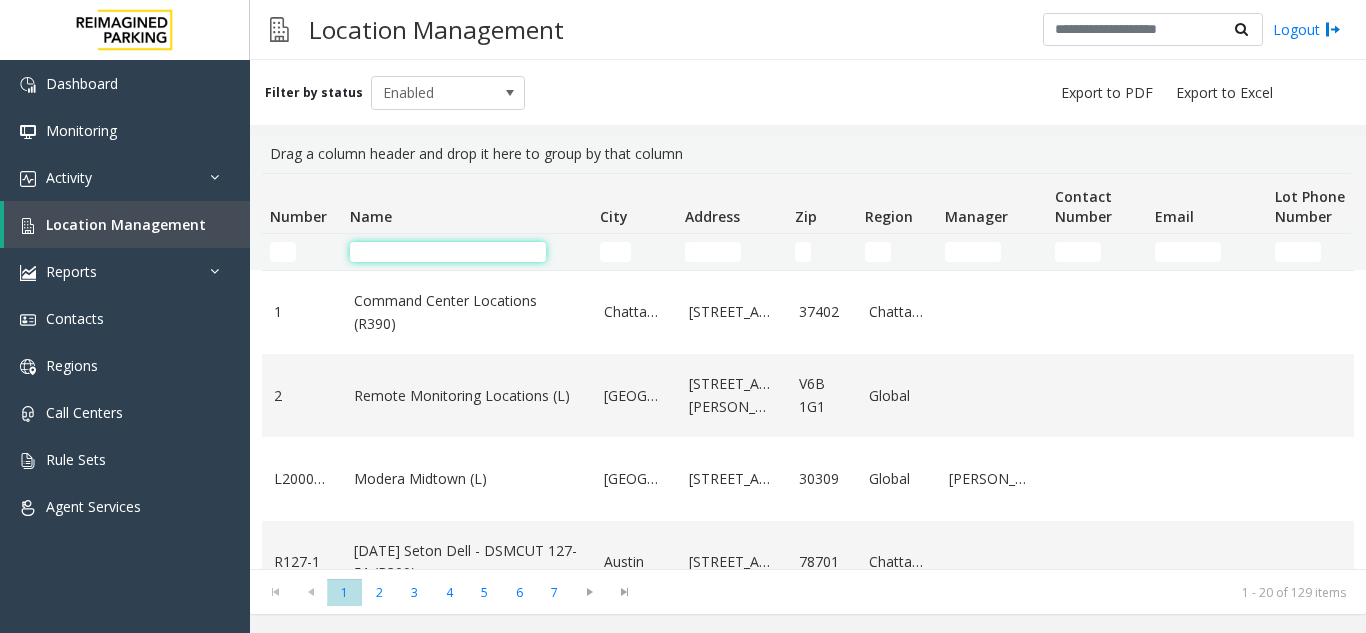 click 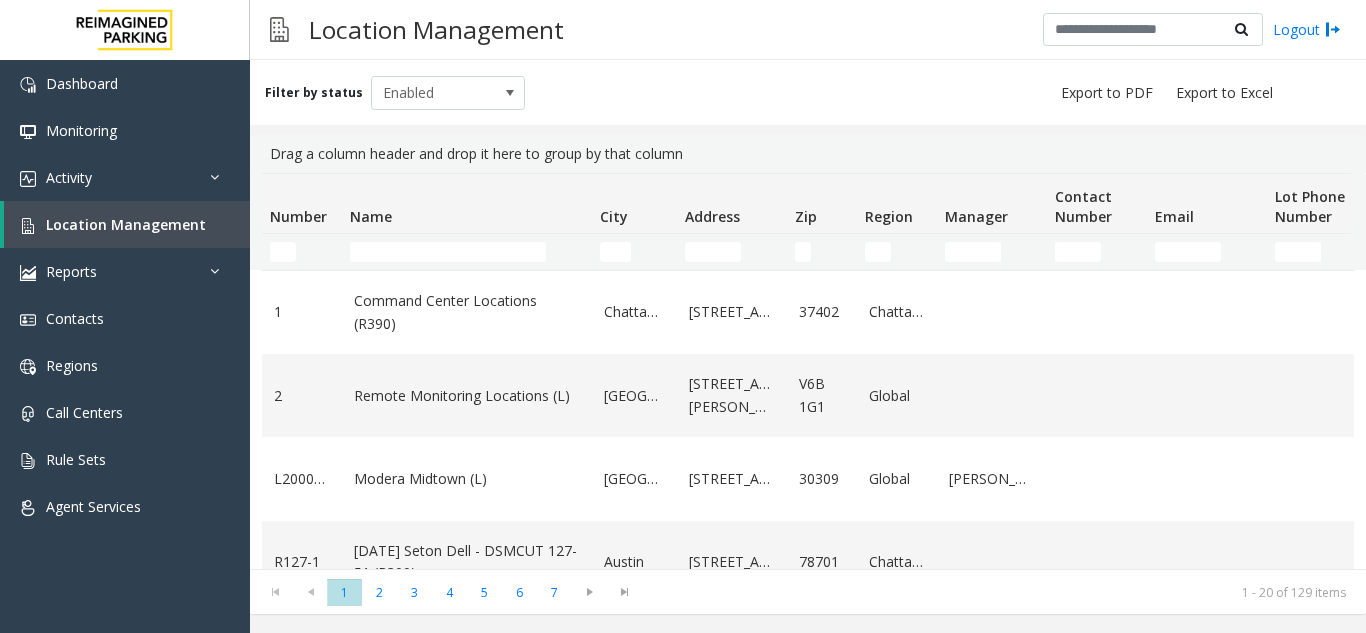 click on "Number Name City Address Zip Region Manager Contact Number Email Lot Phone Number Key Owner Status Last Update Actions" 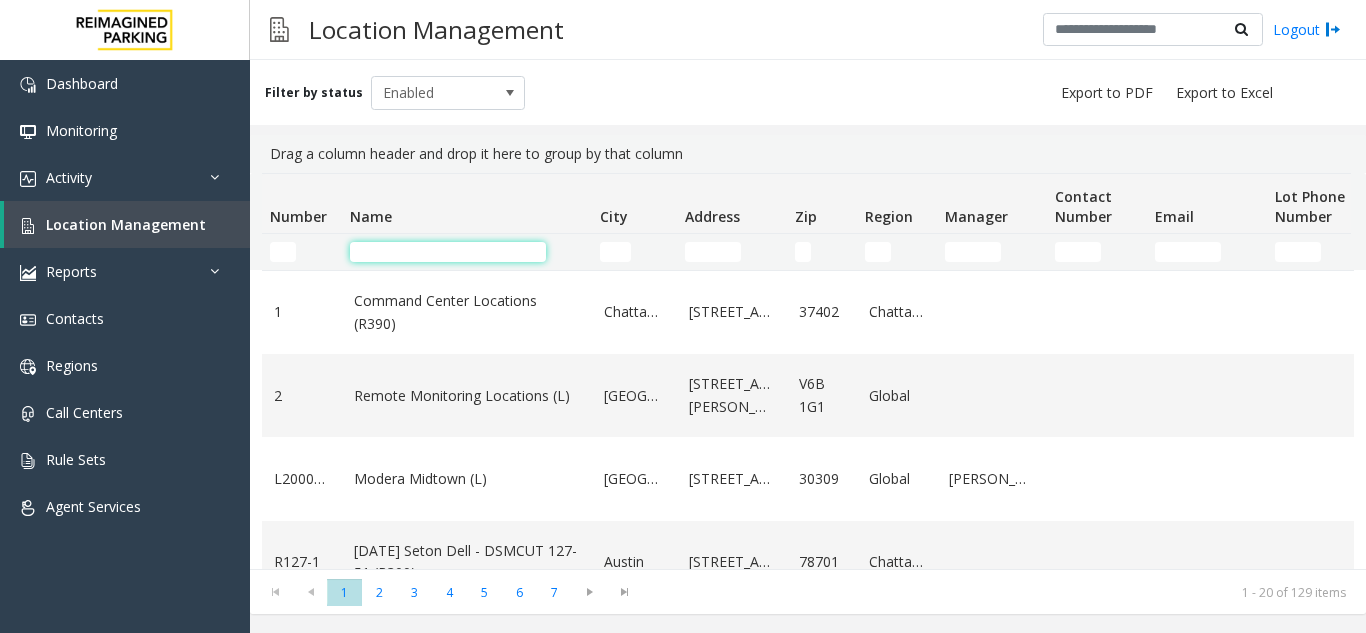 click 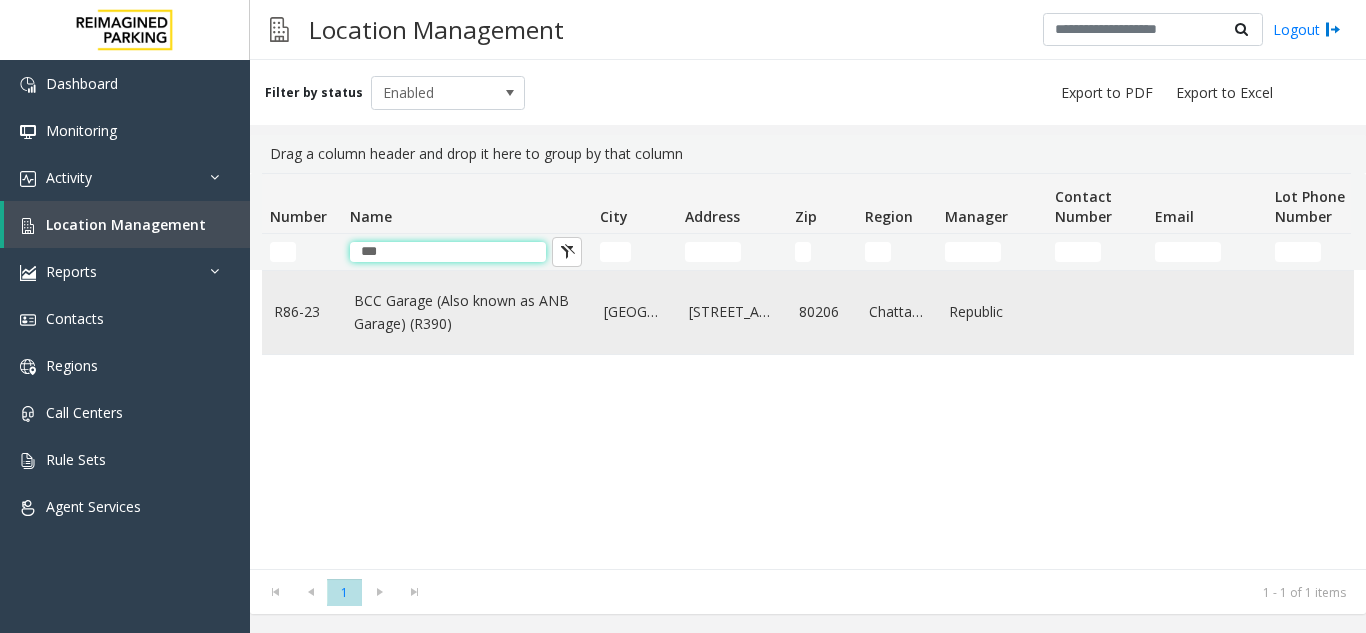 type on "***" 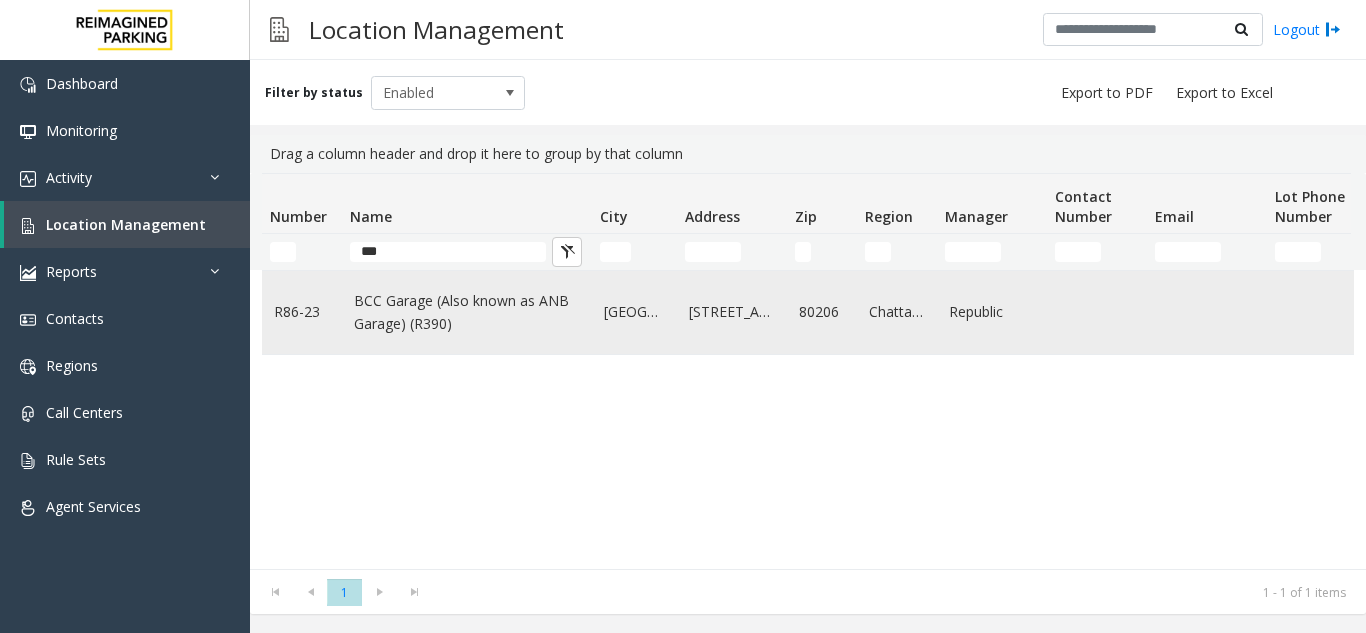 click on "BCC Garage (Also known as ANB Garage) (R390)" 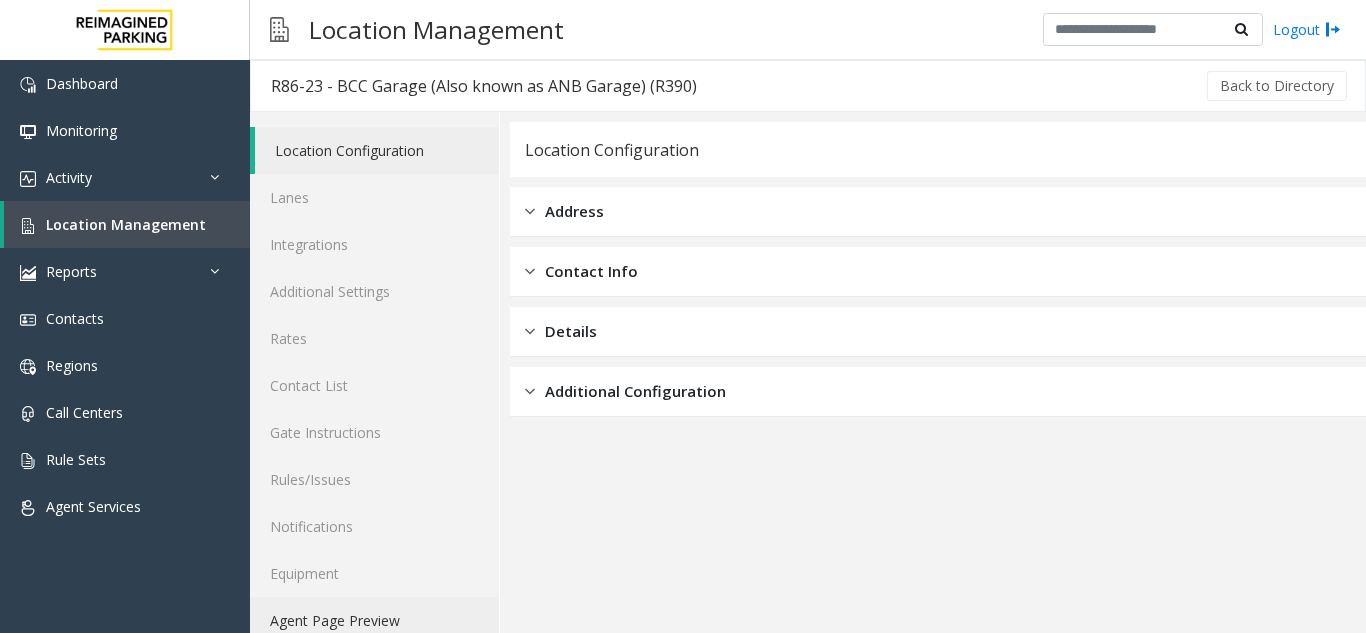 click on "Agent Page Preview" 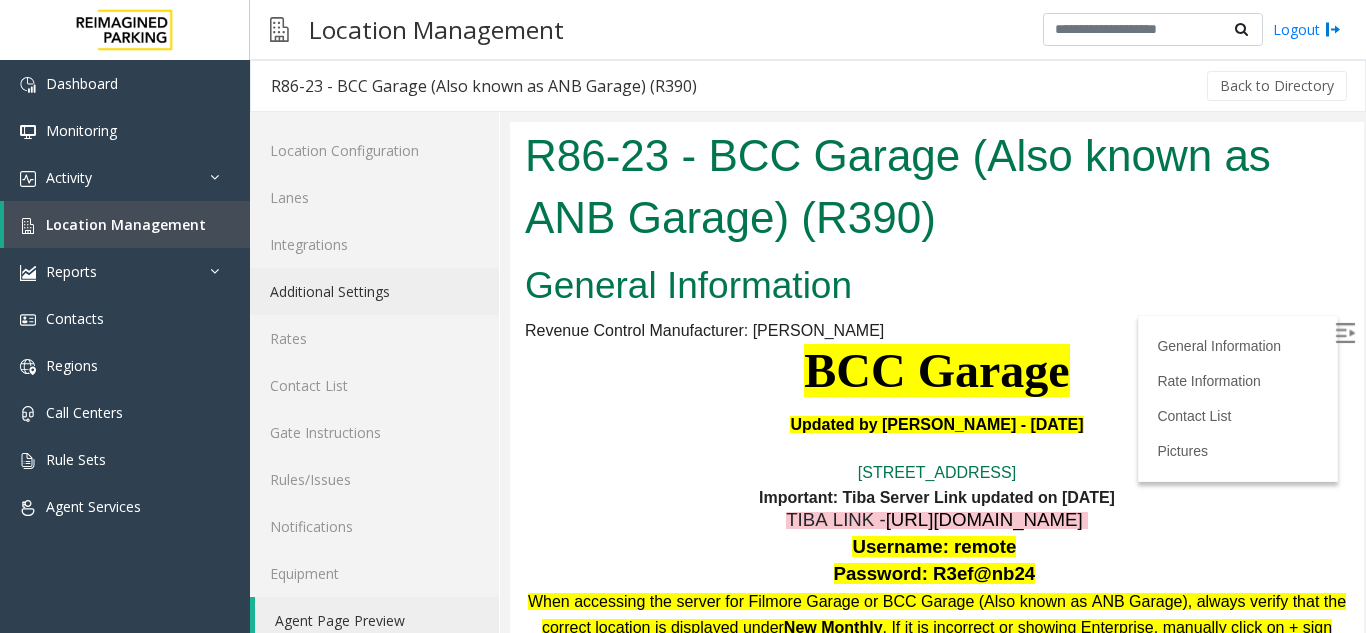 scroll, scrollTop: 0, scrollLeft: 0, axis: both 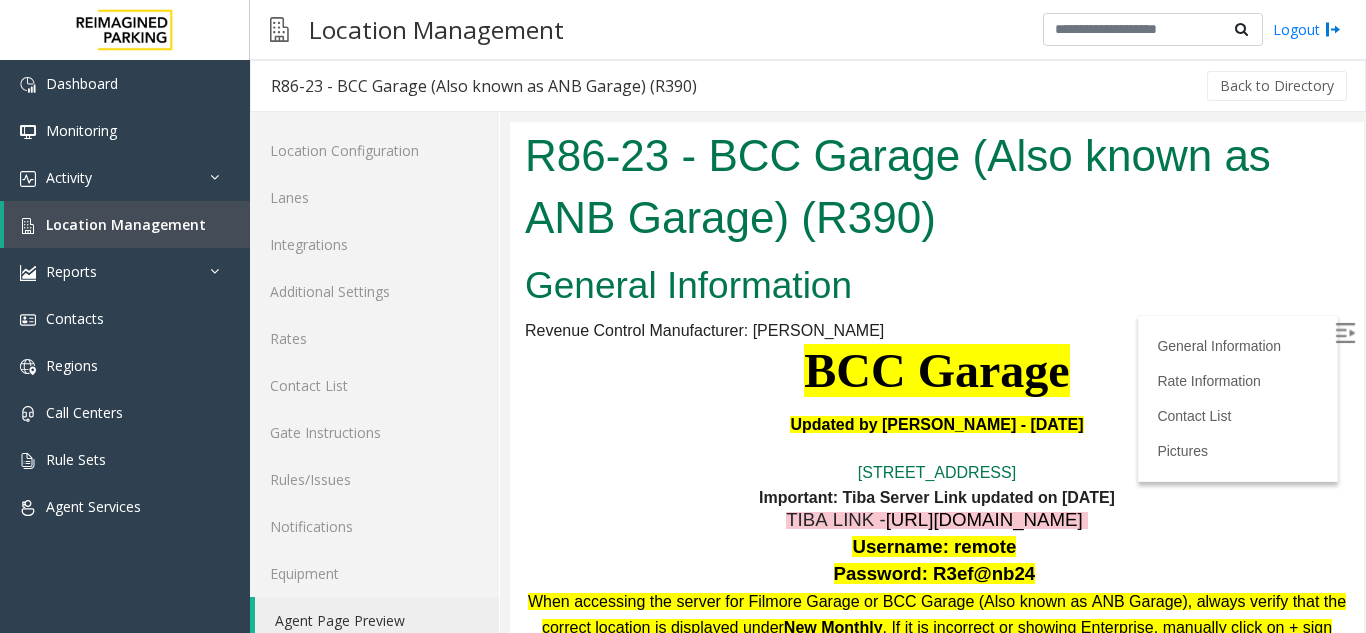click at bounding box center [1345, 333] 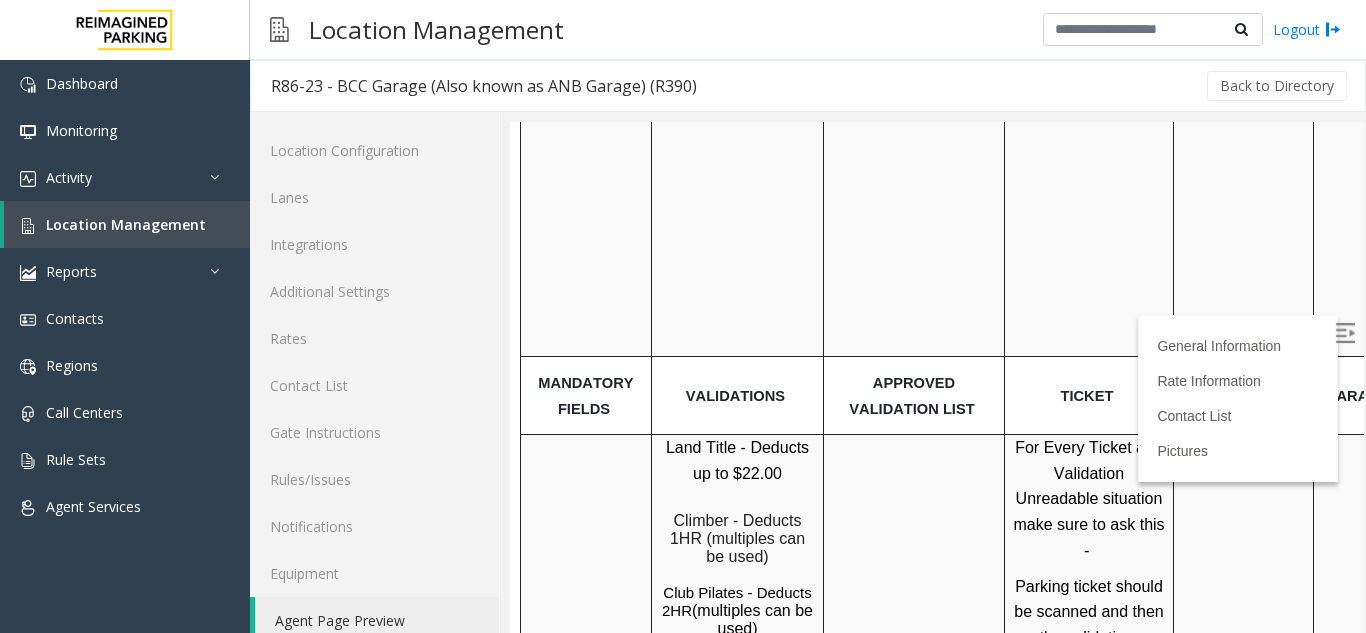 scroll, scrollTop: 1500, scrollLeft: 0, axis: vertical 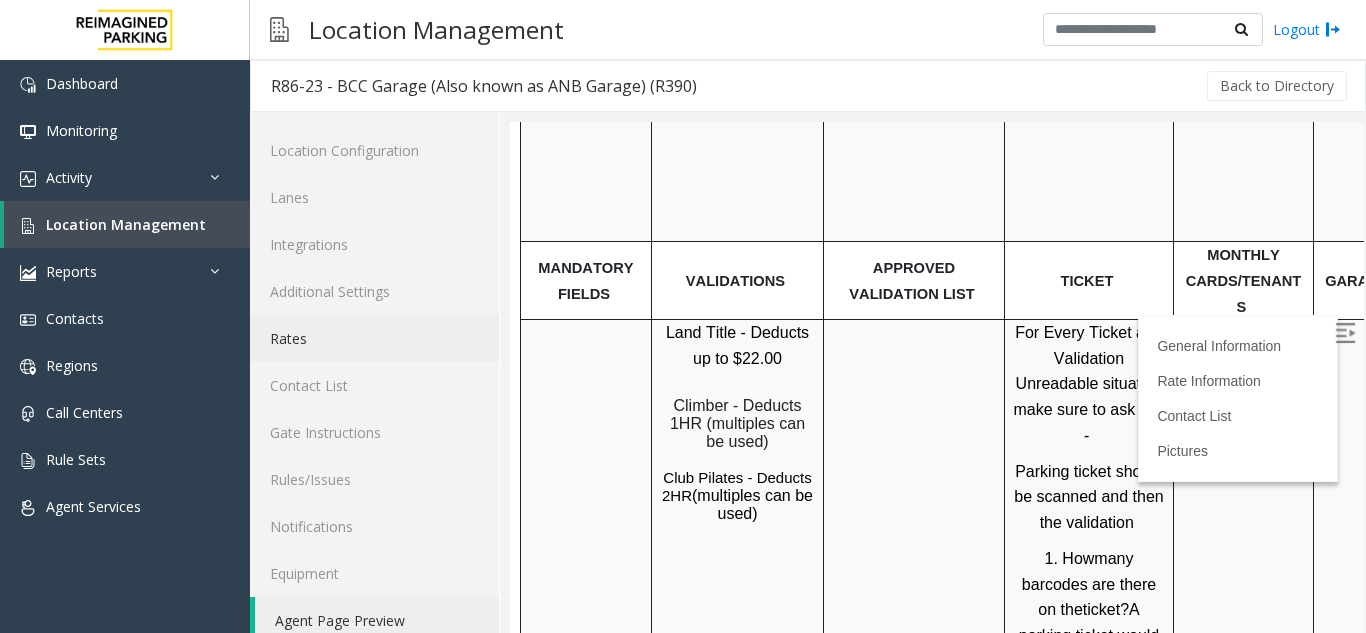 click on "Rates" 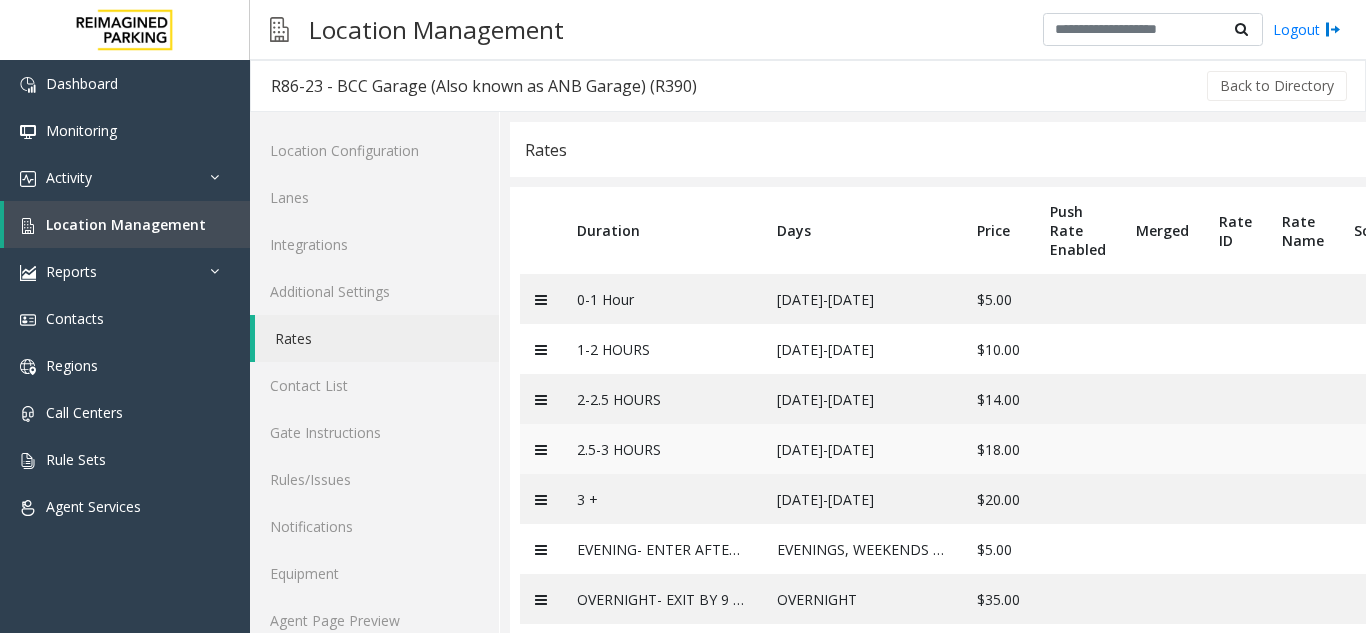 scroll, scrollTop: 146, scrollLeft: 0, axis: vertical 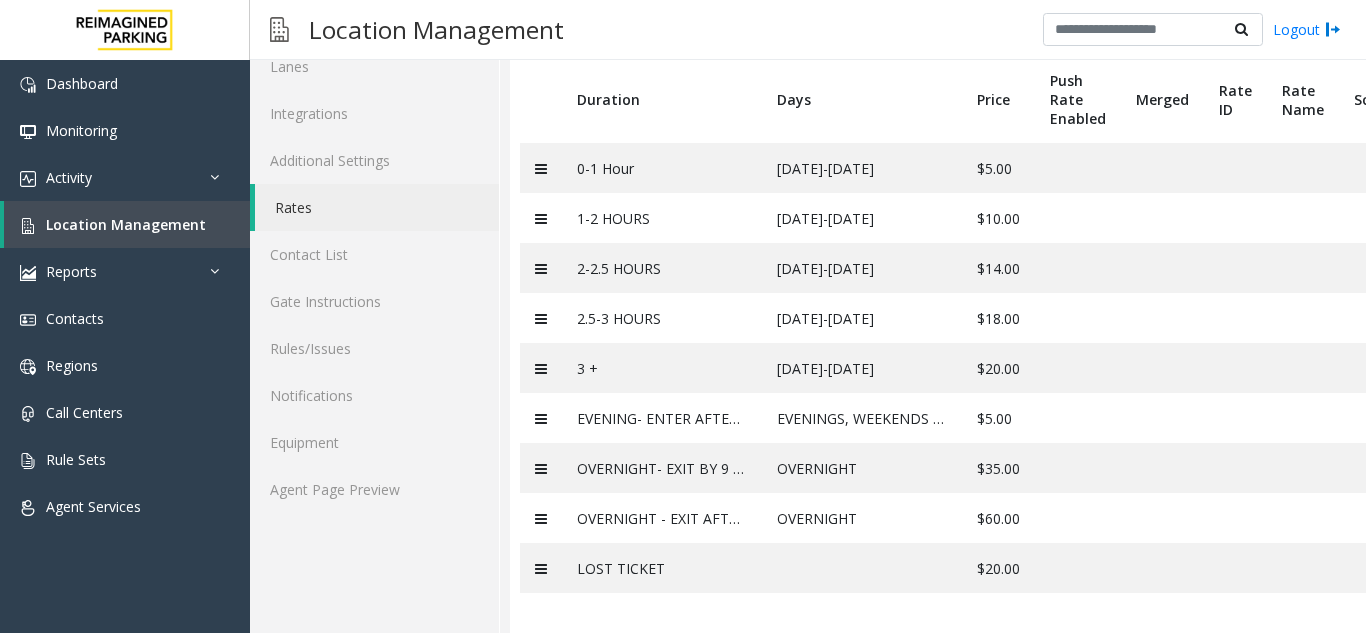 click on "Days" 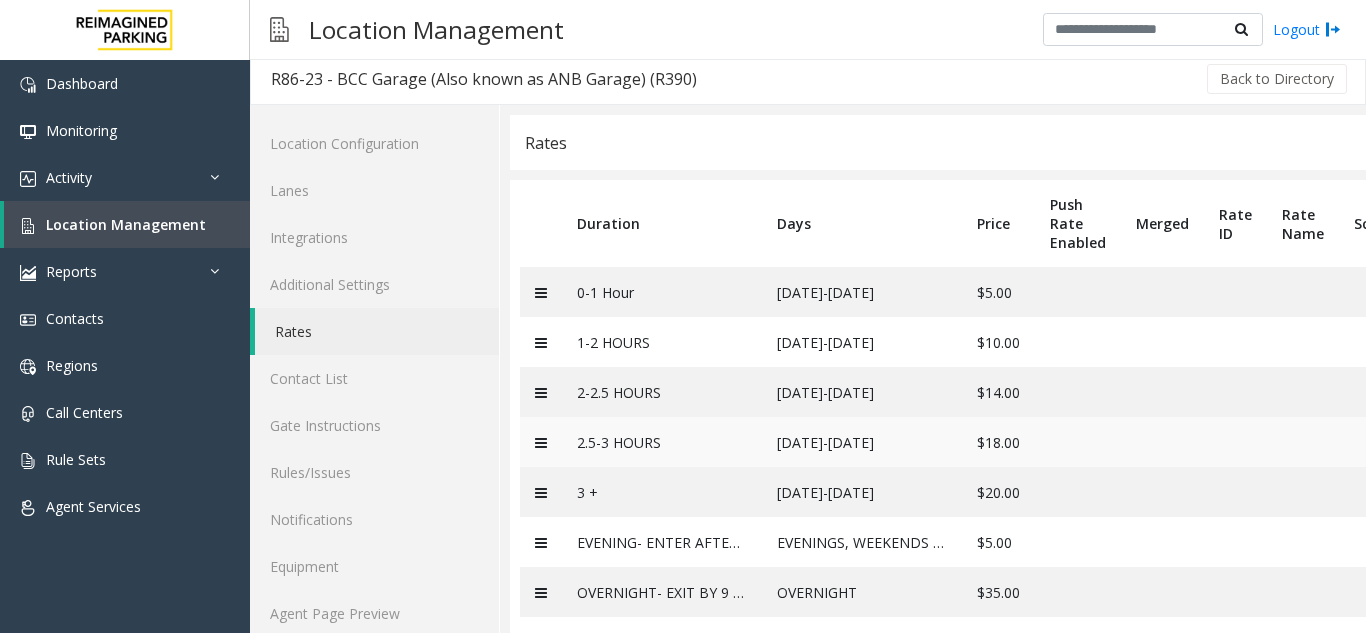 scroll, scrollTop: 0, scrollLeft: 0, axis: both 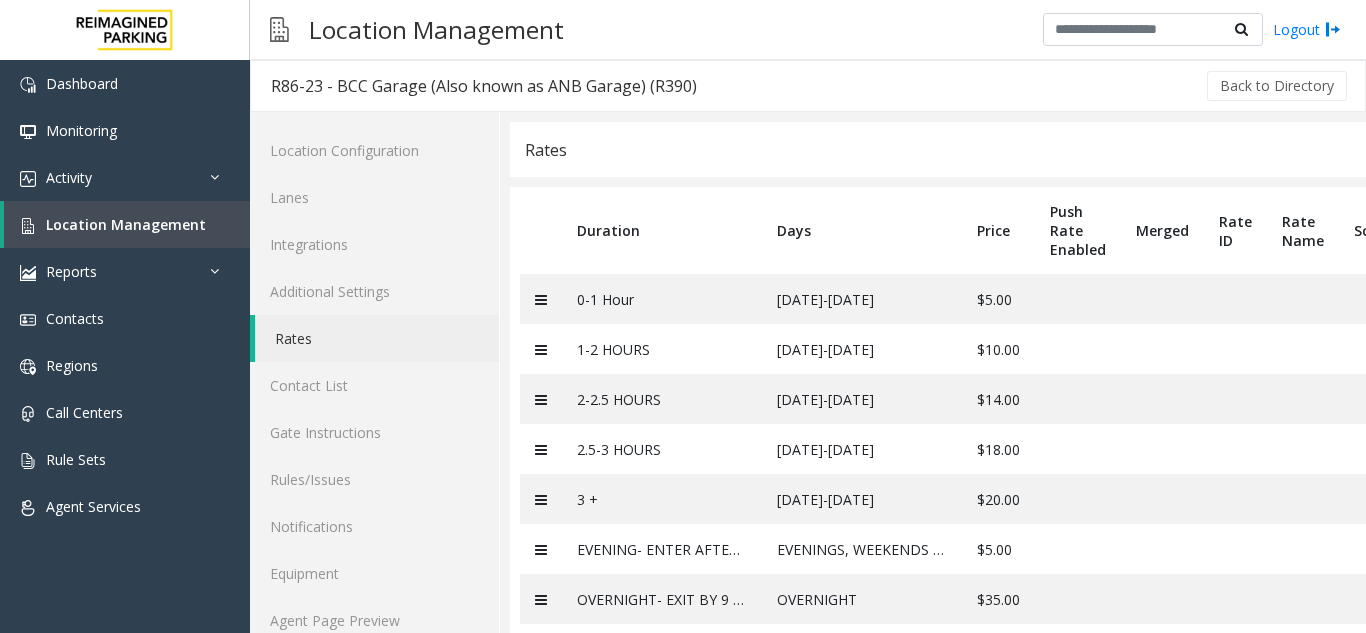 click on "Back to Directory" 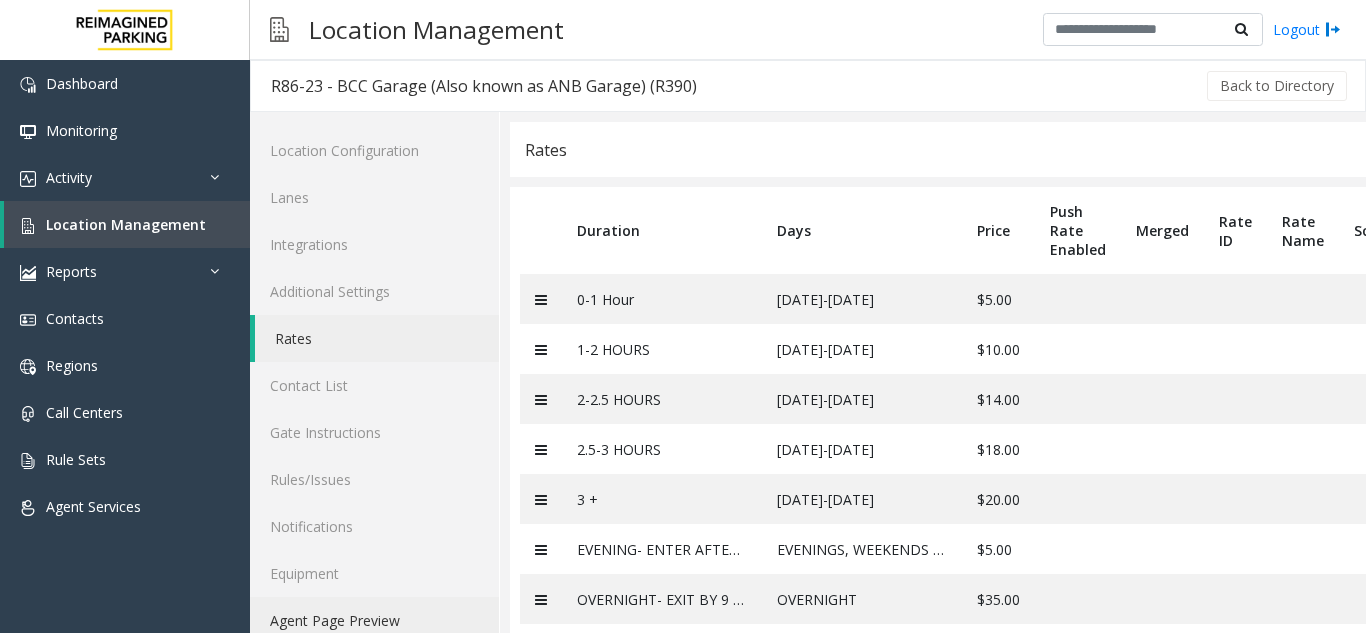 click on "Agent Page Preview" 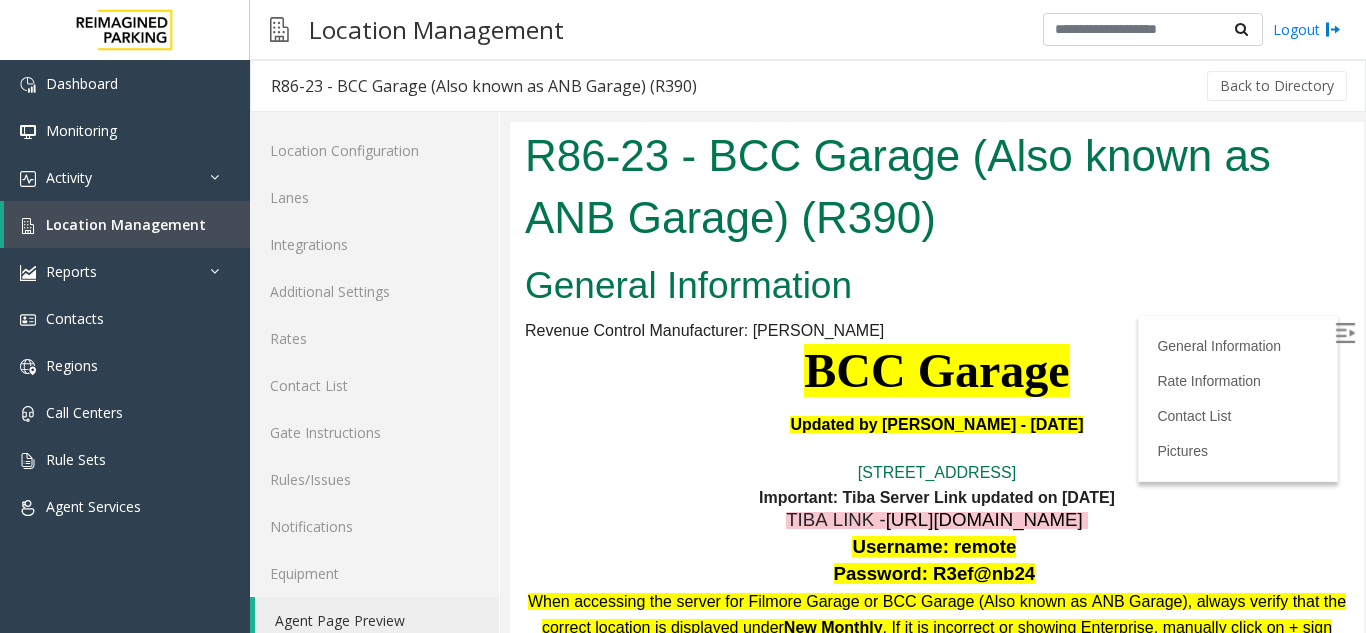 scroll, scrollTop: 400, scrollLeft: 0, axis: vertical 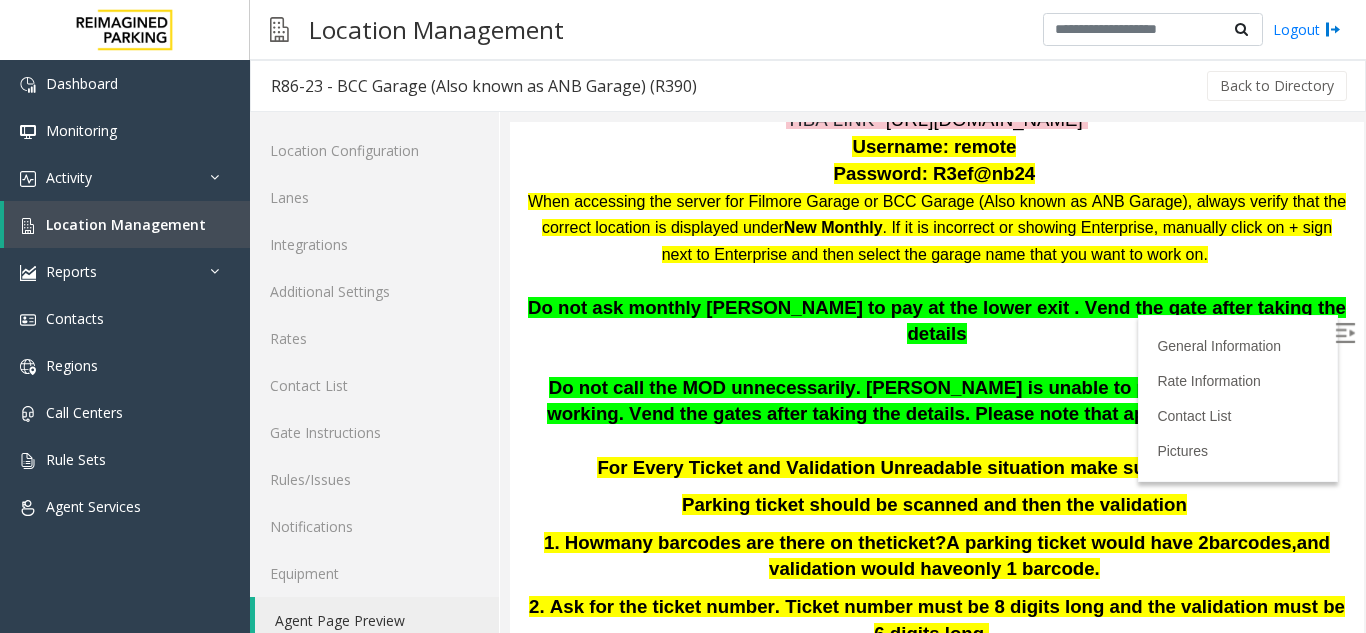click at bounding box center (1345, 333) 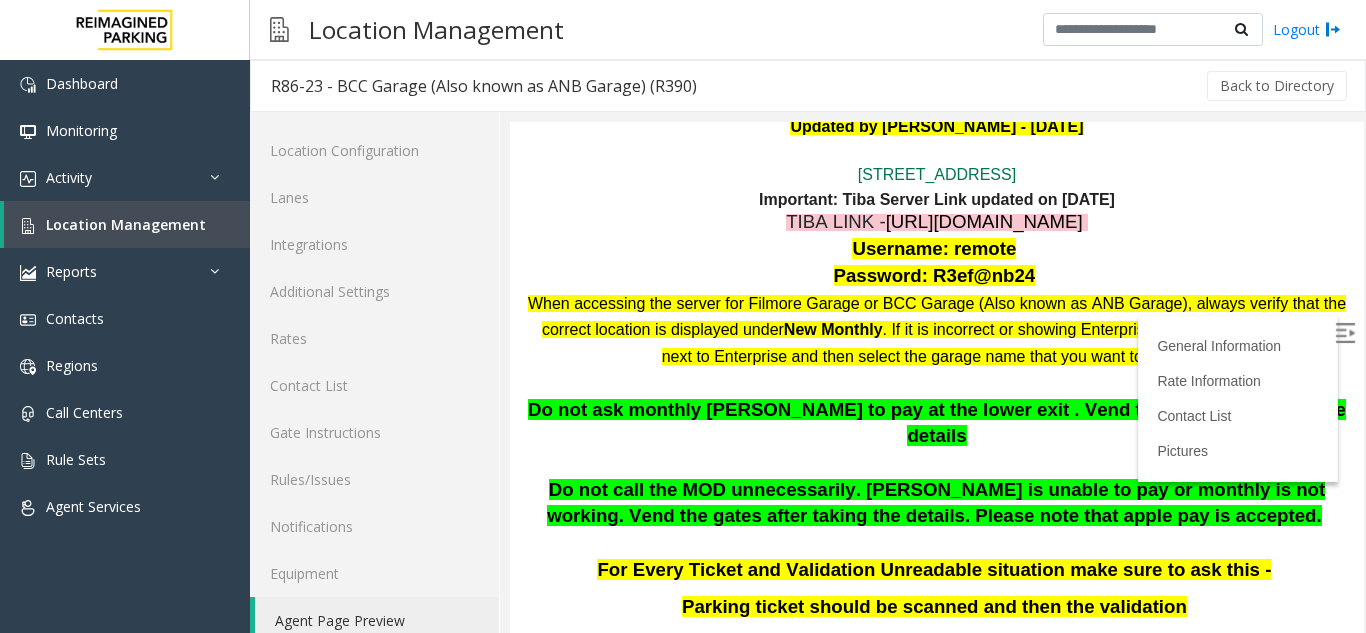 scroll, scrollTop: 300, scrollLeft: 0, axis: vertical 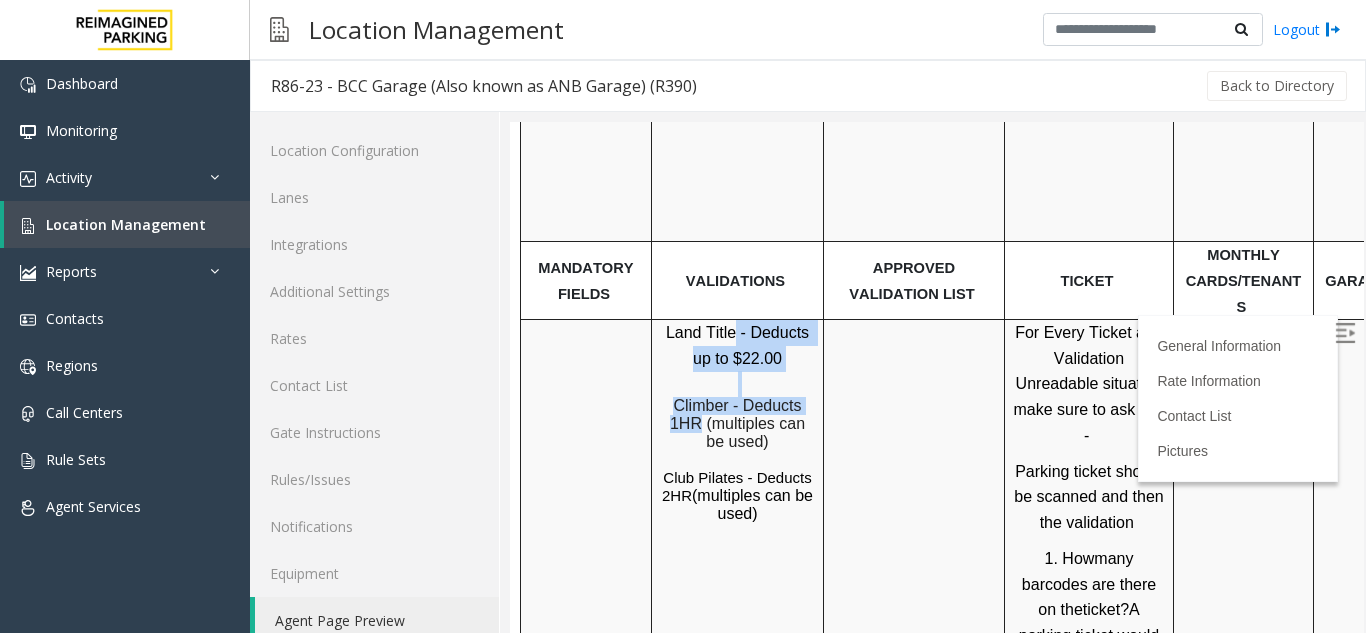 drag, startPoint x: 725, startPoint y: 262, endPoint x: 815, endPoint y: 335, distance: 115.88356 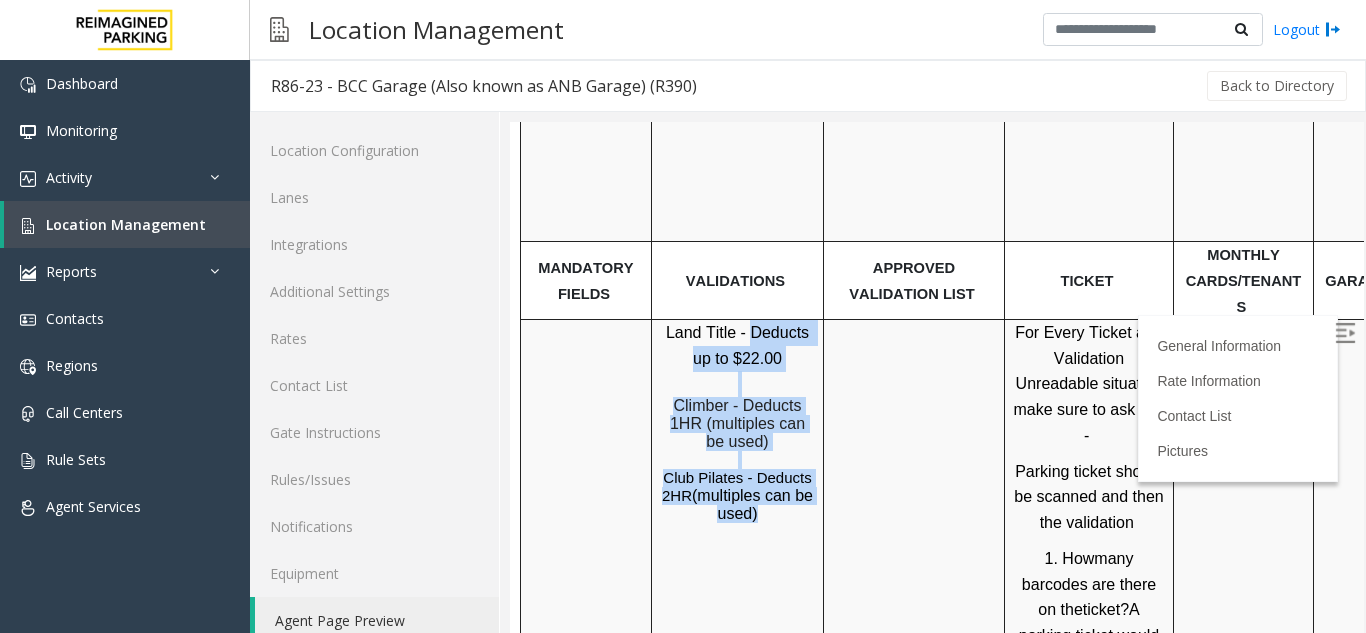 drag, startPoint x: 737, startPoint y: 256, endPoint x: 817, endPoint y: 468, distance: 226.59215 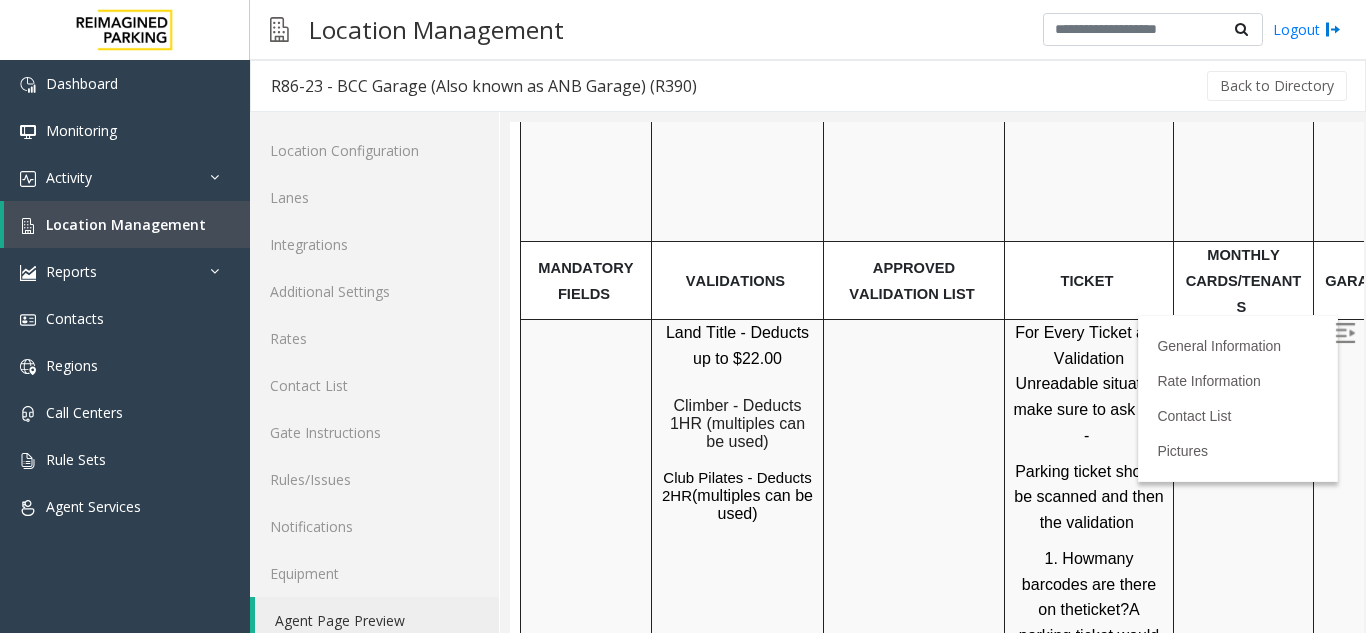 drag, startPoint x: 657, startPoint y: 251, endPoint x: 821, endPoint y: 466, distance: 270.40894 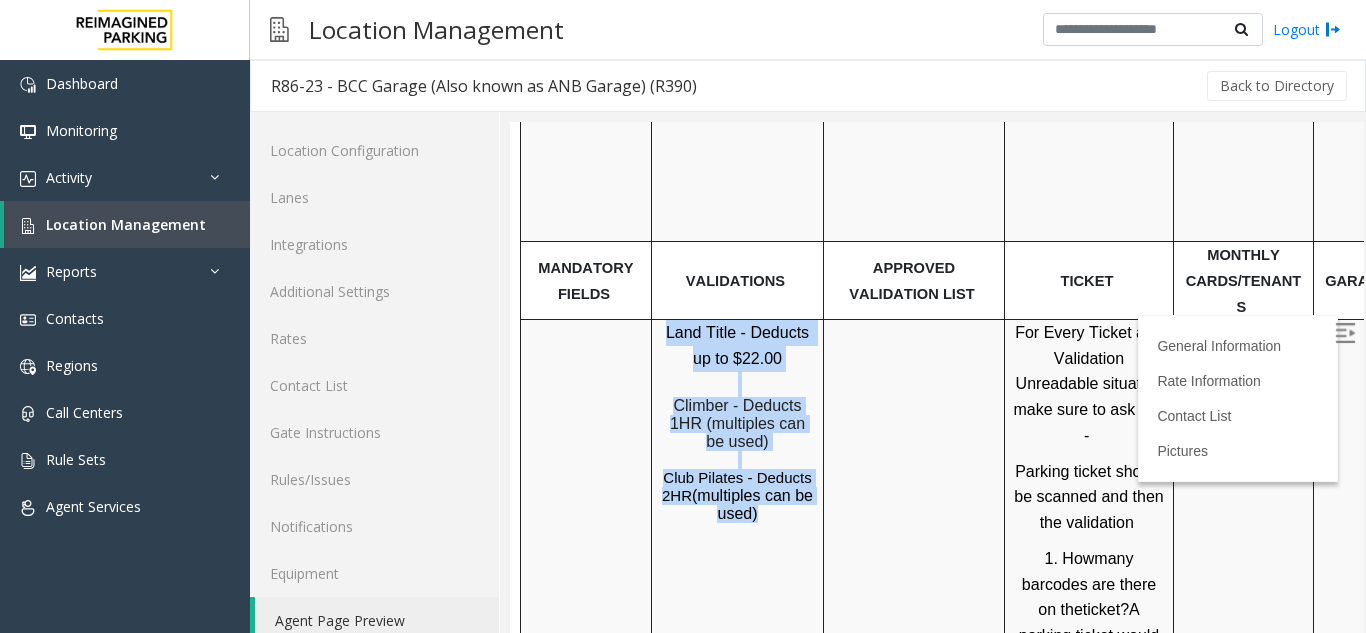 drag, startPoint x: 661, startPoint y: 261, endPoint x: 791, endPoint y: 435, distance: 217.20036 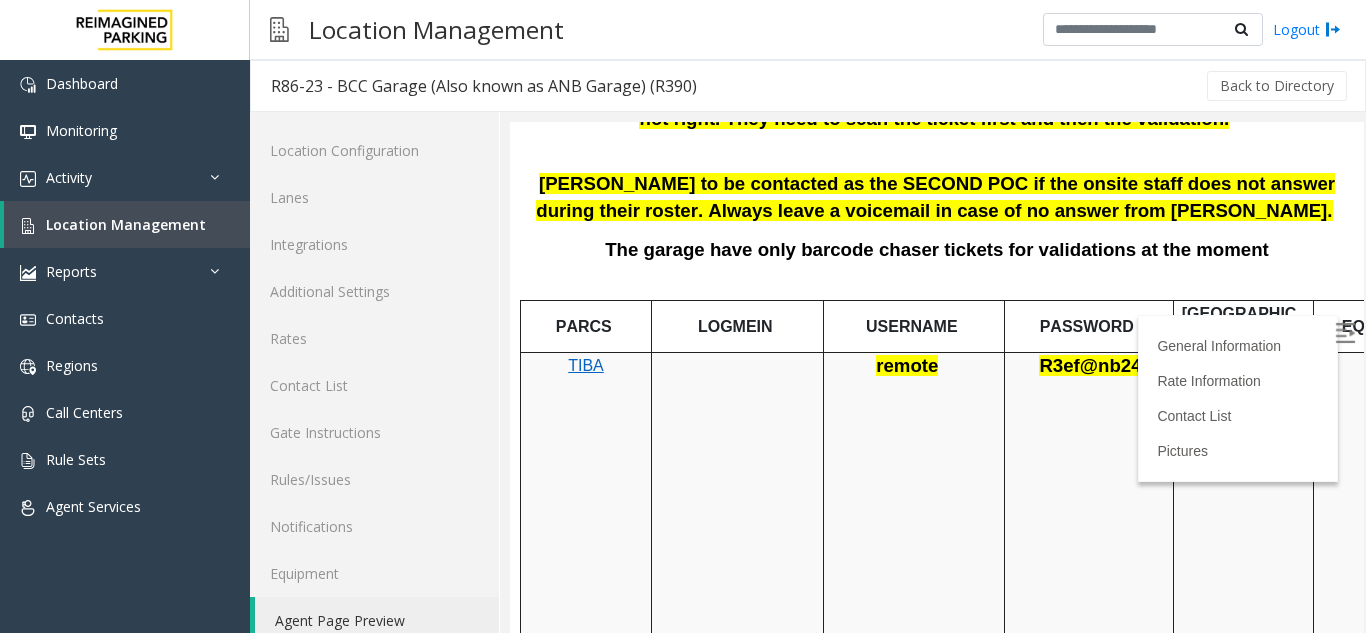 scroll, scrollTop: 500, scrollLeft: 0, axis: vertical 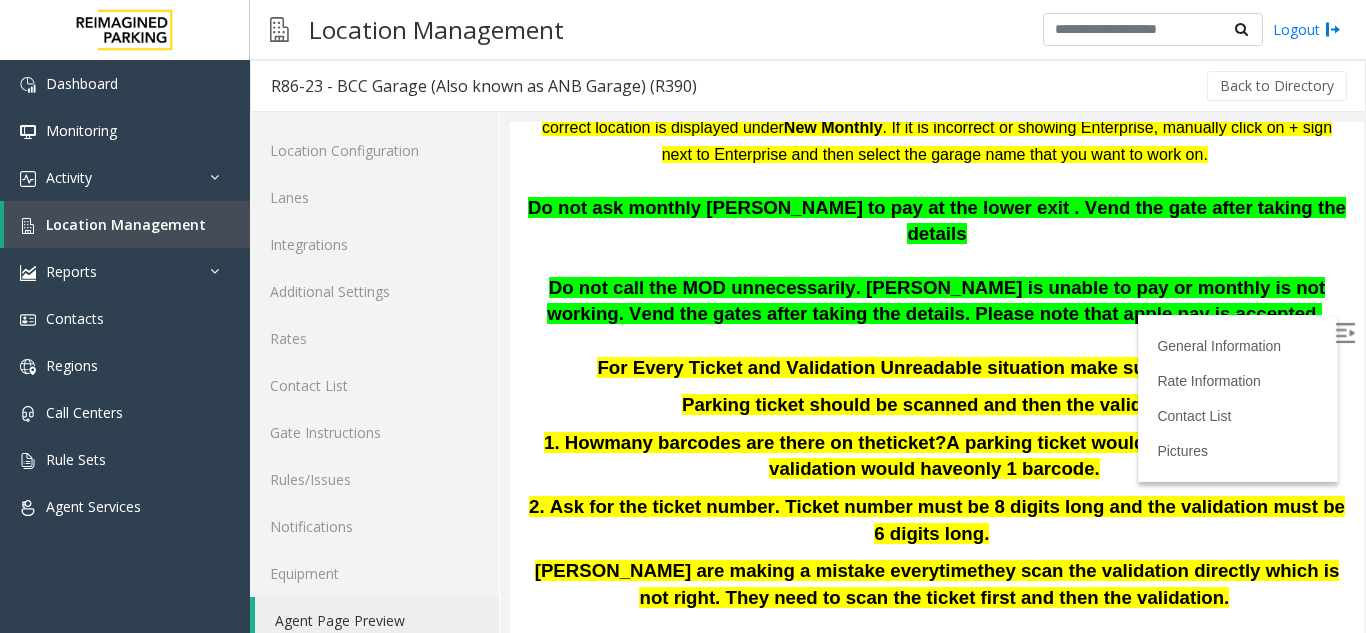 click at bounding box center (937, 261) 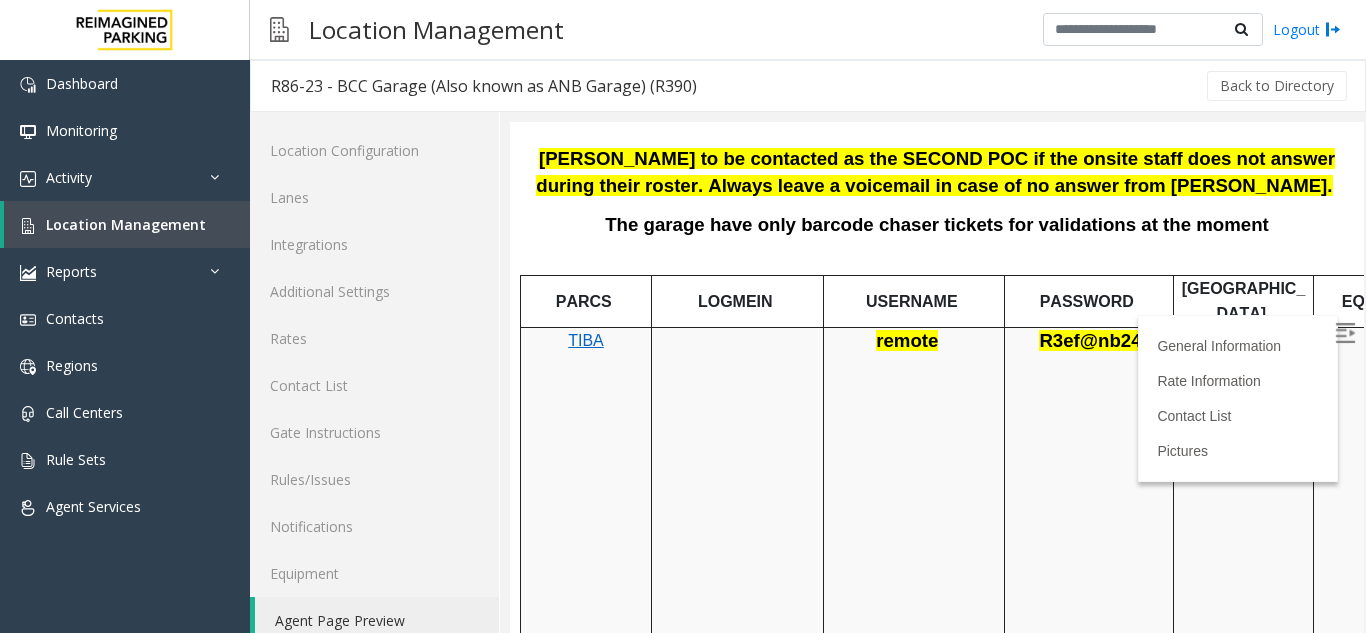 scroll, scrollTop: 1000, scrollLeft: 0, axis: vertical 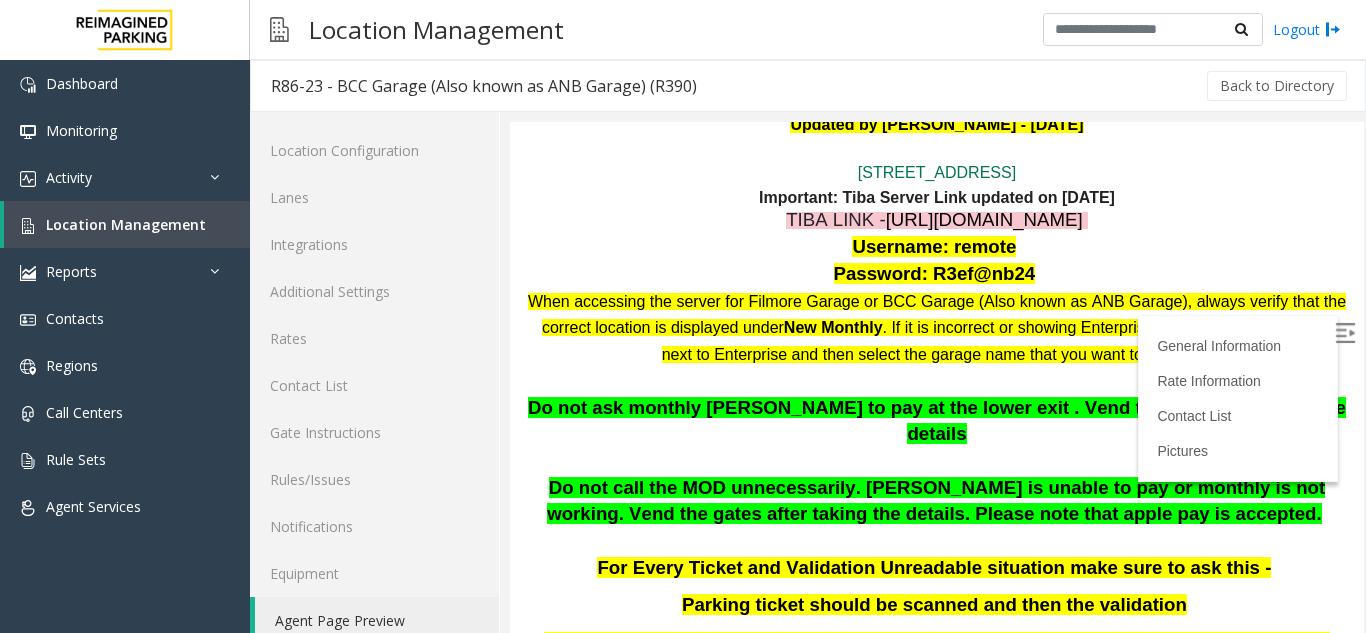 click at bounding box center [937, 381] 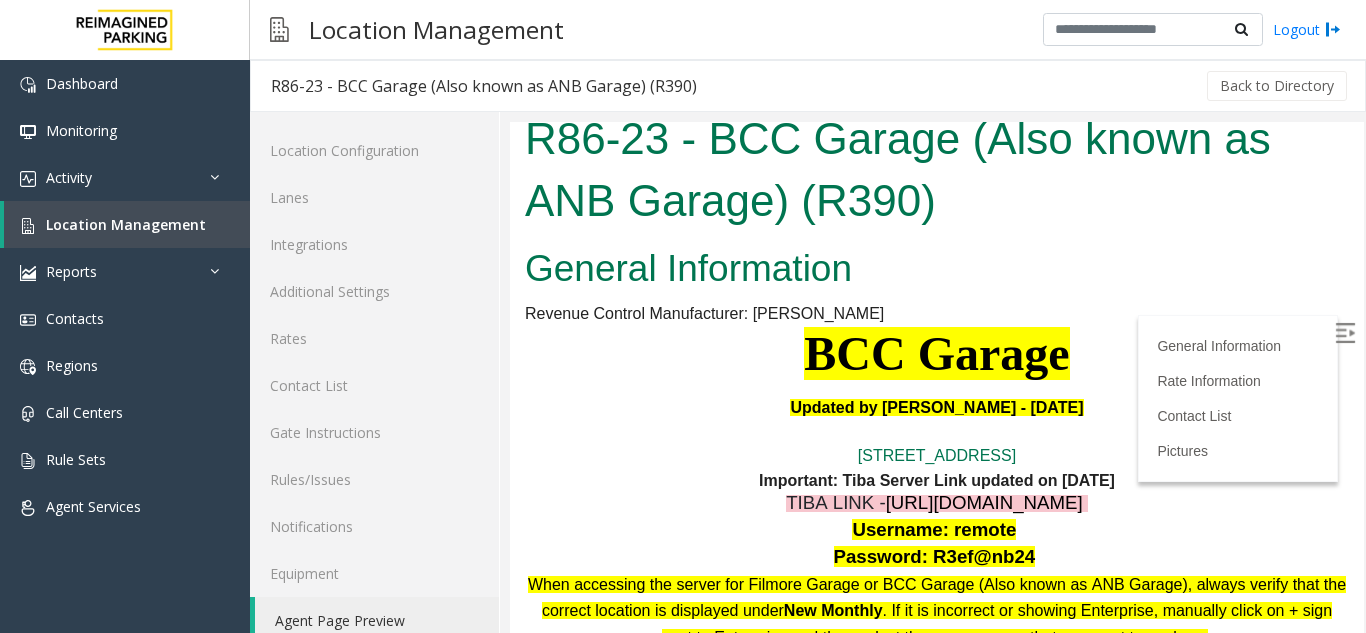 scroll, scrollTop: 0, scrollLeft: 0, axis: both 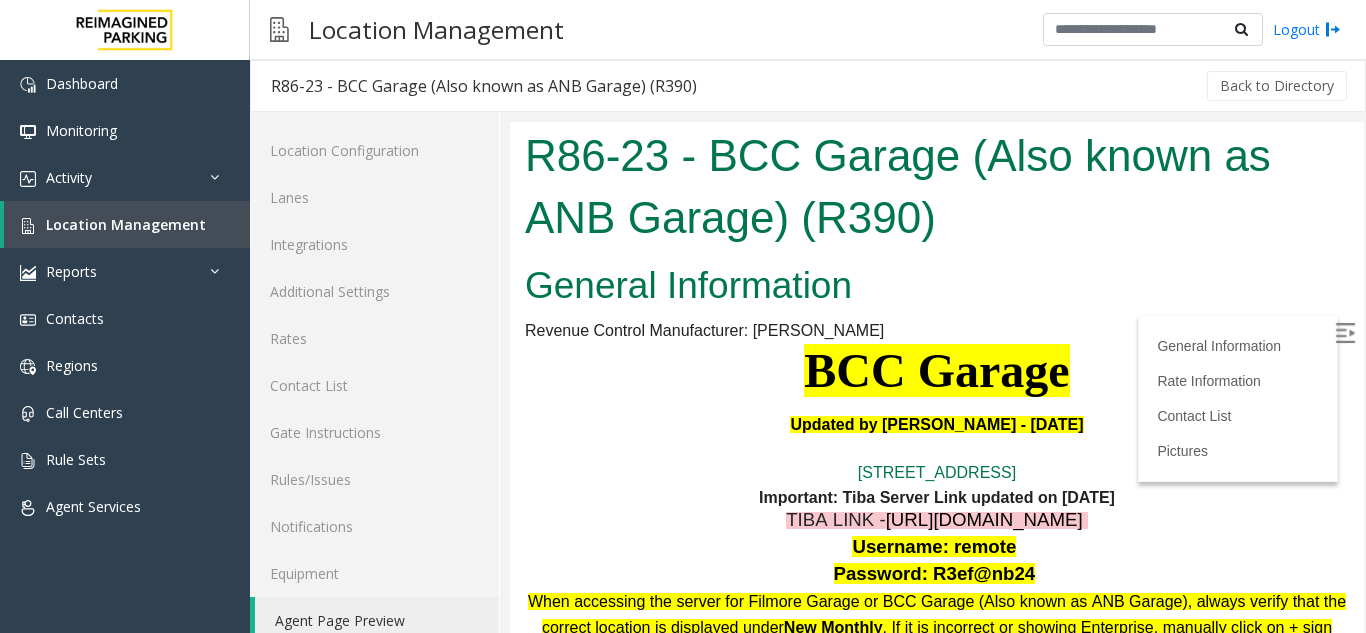 click on "BCC Garage" at bounding box center [936, 370] 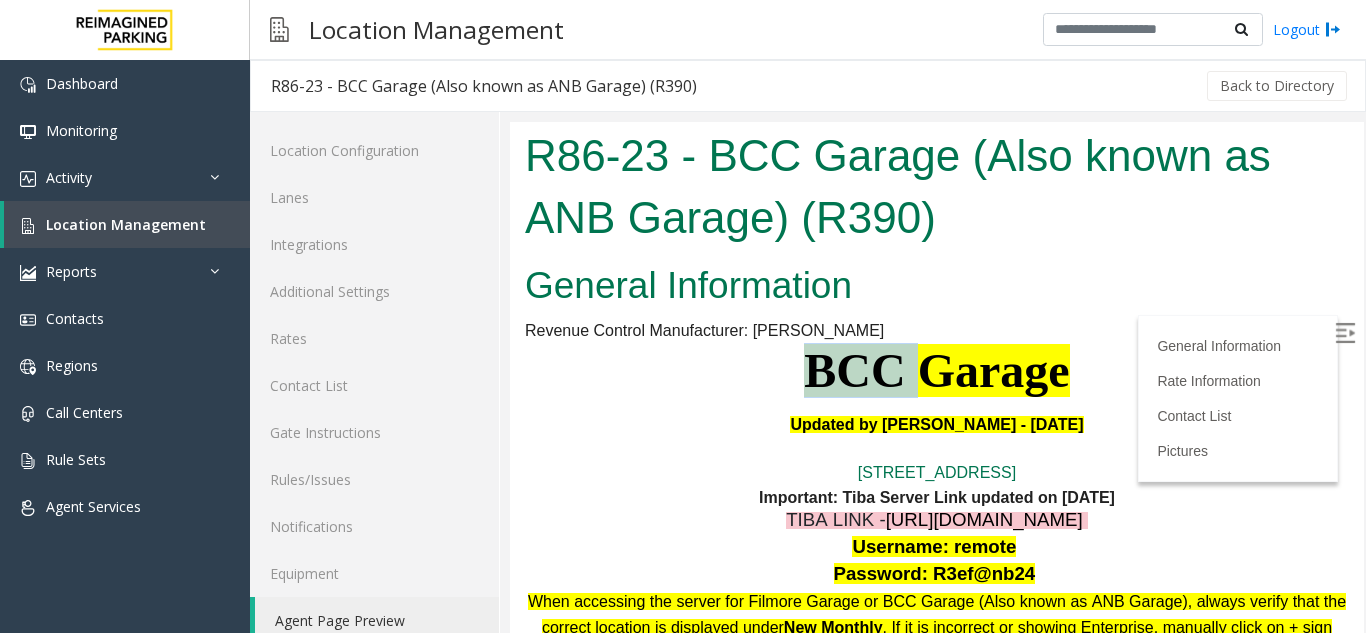 click on "BCC Garage" at bounding box center [936, 370] 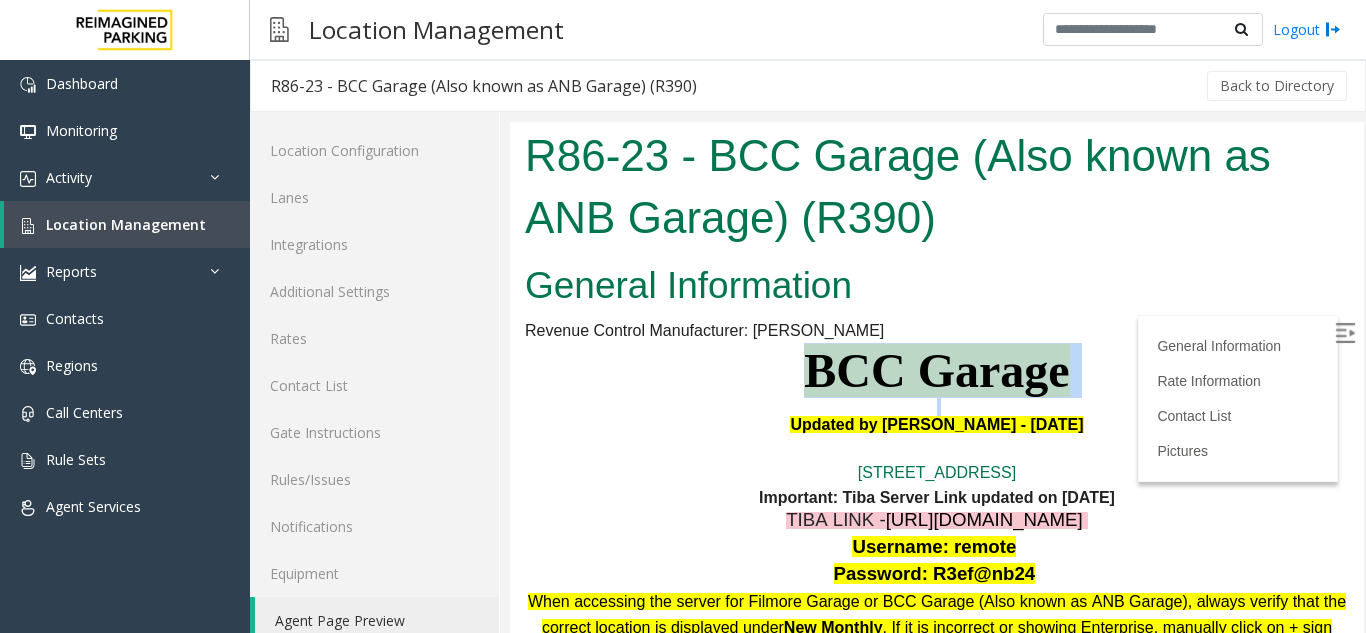 click on "BCC Garage" at bounding box center [936, 370] 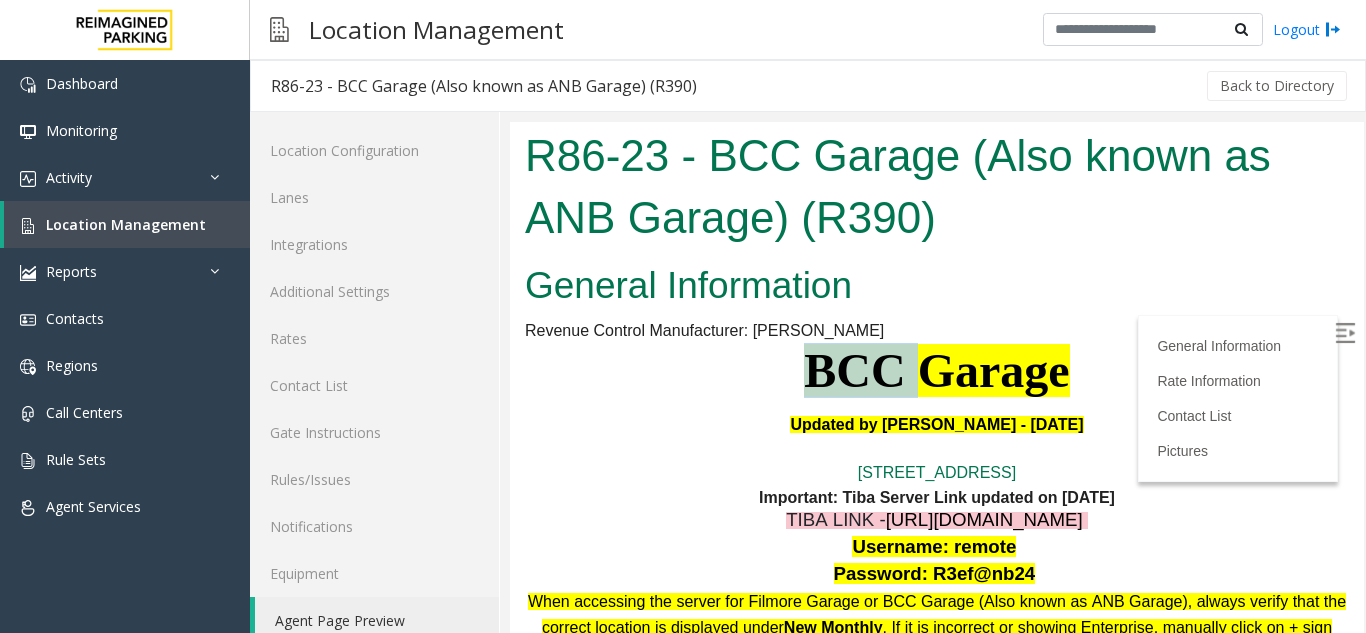 drag, startPoint x: 900, startPoint y: 370, endPoint x: 700, endPoint y: 358, distance: 200.35968 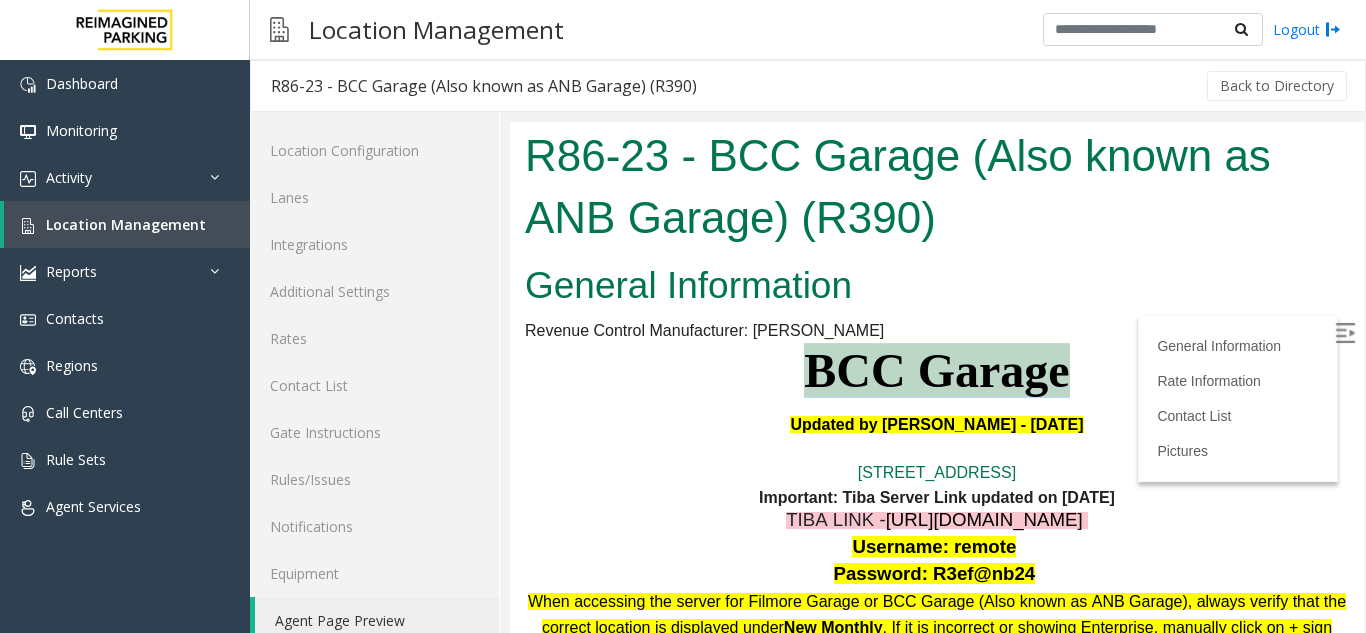 drag, startPoint x: 782, startPoint y: 361, endPoint x: 1077, endPoint y: 378, distance: 295.4894 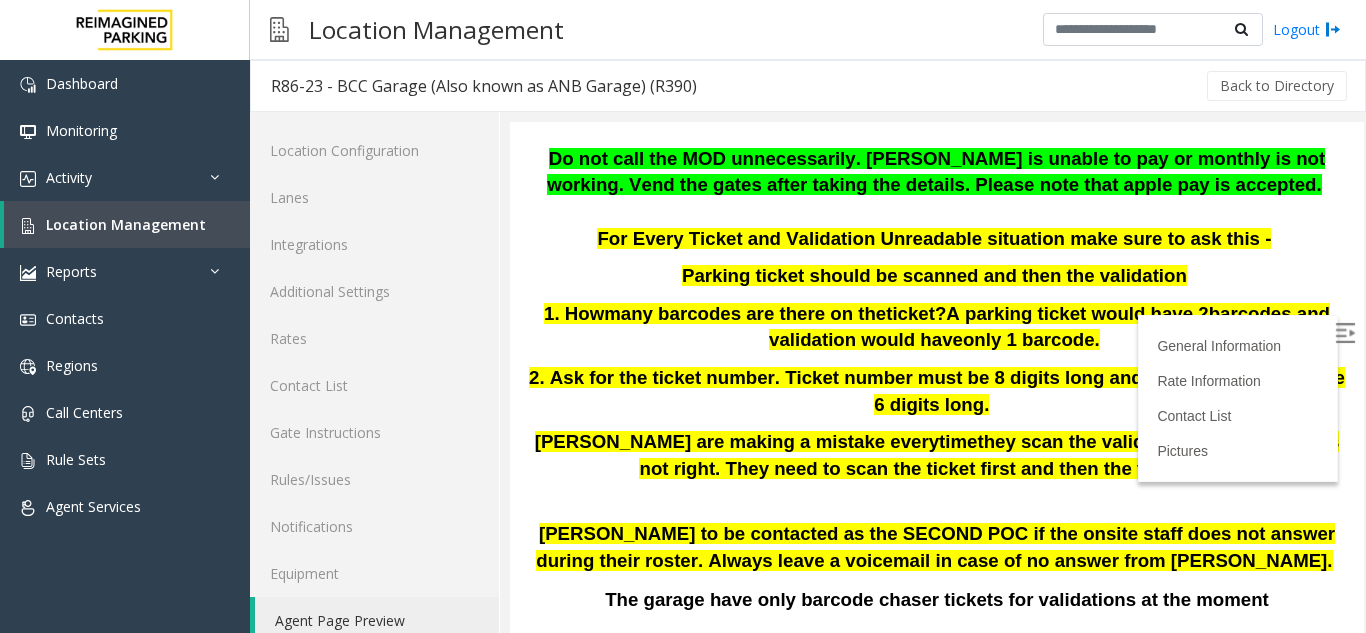 scroll, scrollTop: 600, scrollLeft: 0, axis: vertical 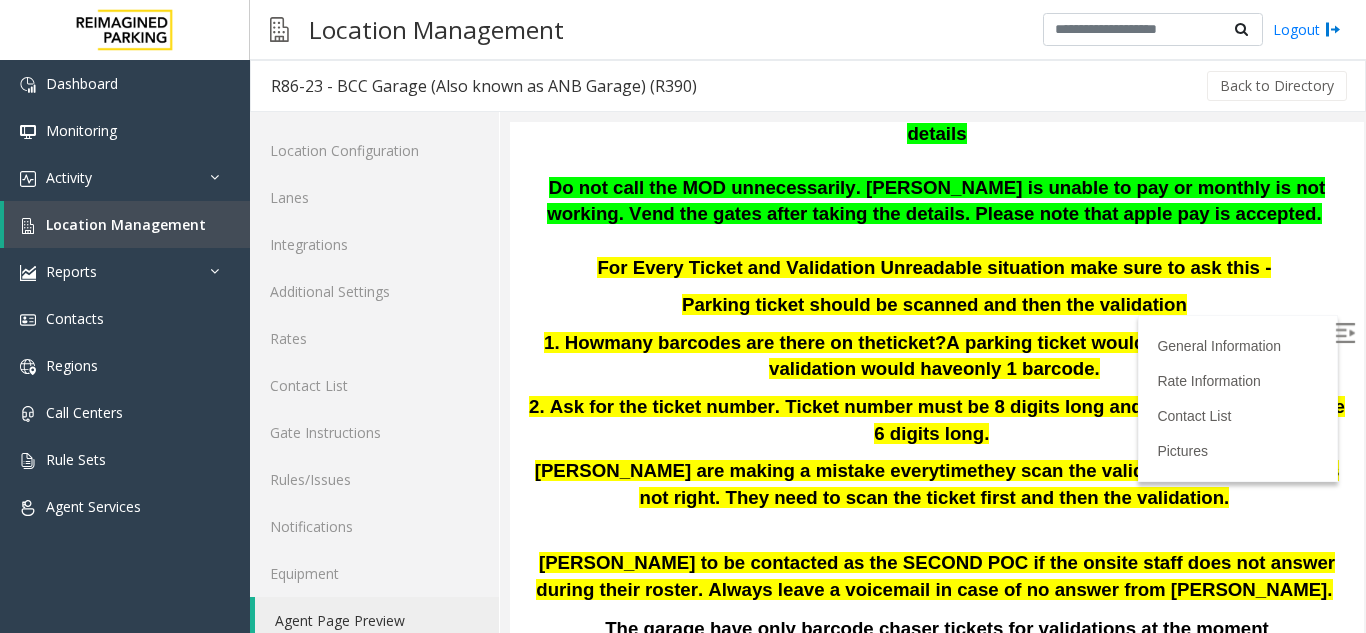 click on "they scan the validation directly which is not right. They need to scan the ticket first and then the validation." at bounding box center (989, 484) 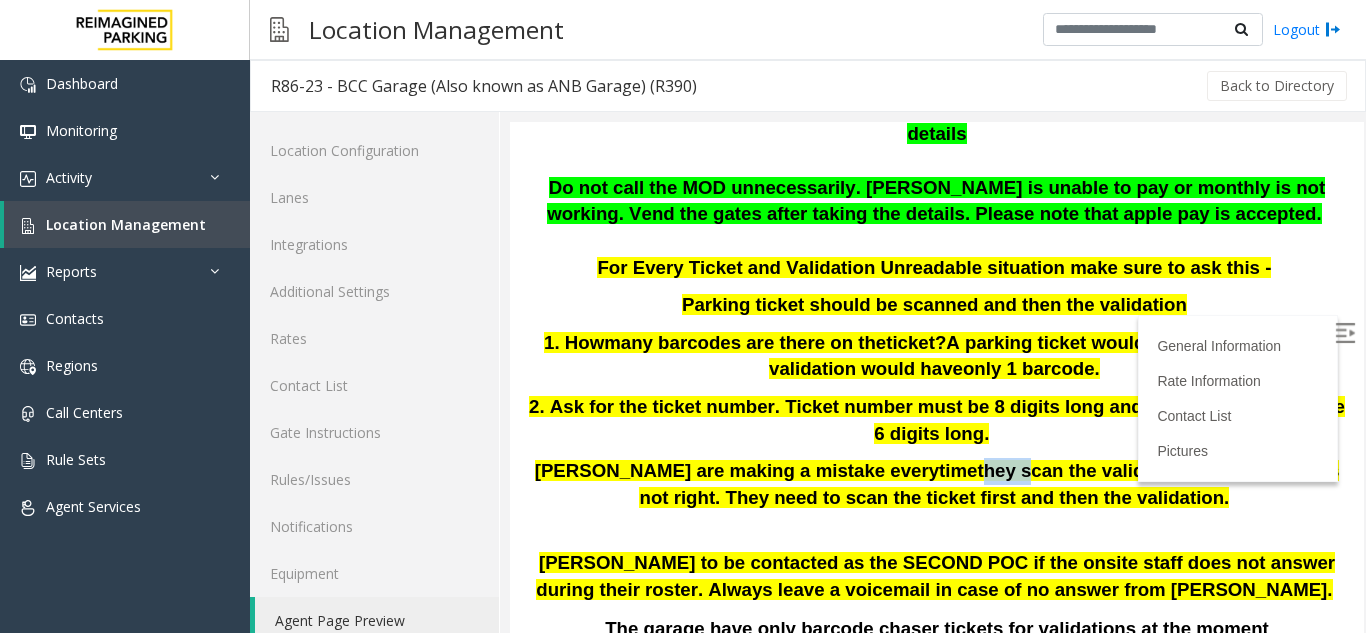 click on "they scan the validation directly which is not right. They need to scan the ticket first and then the validation." at bounding box center [989, 484] 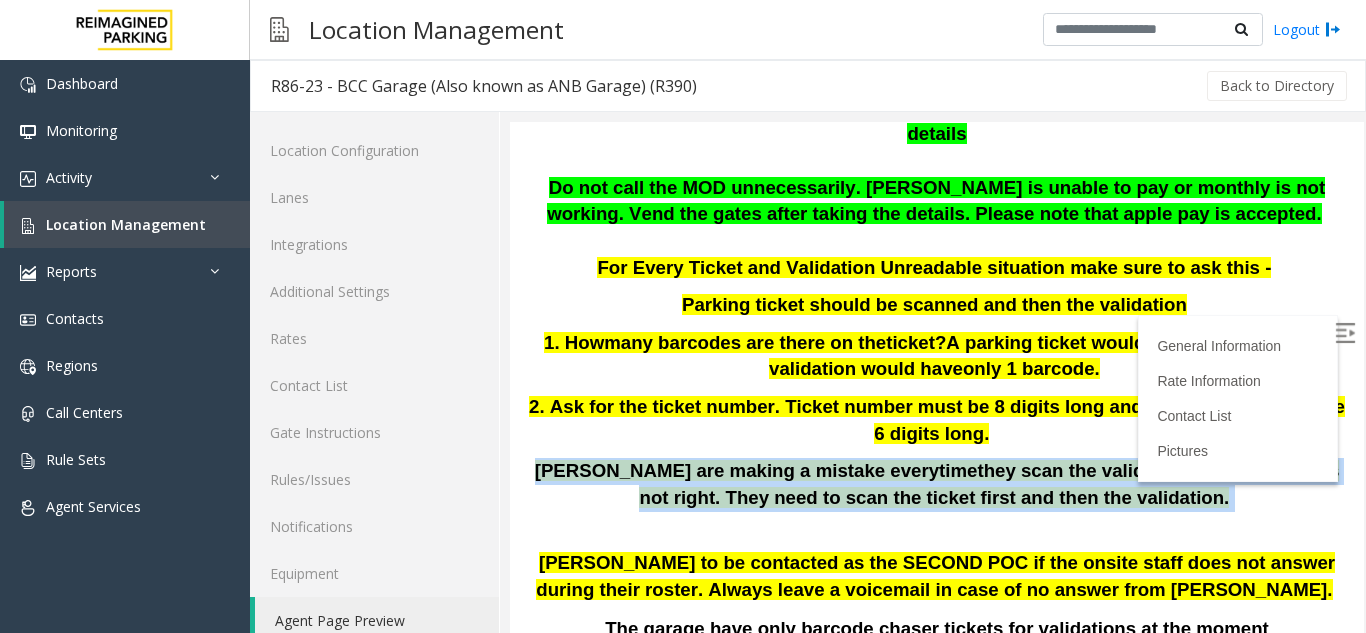 click on "they scan the validation directly which is not right. They need to scan the ticket first and then the validation." at bounding box center [989, 484] 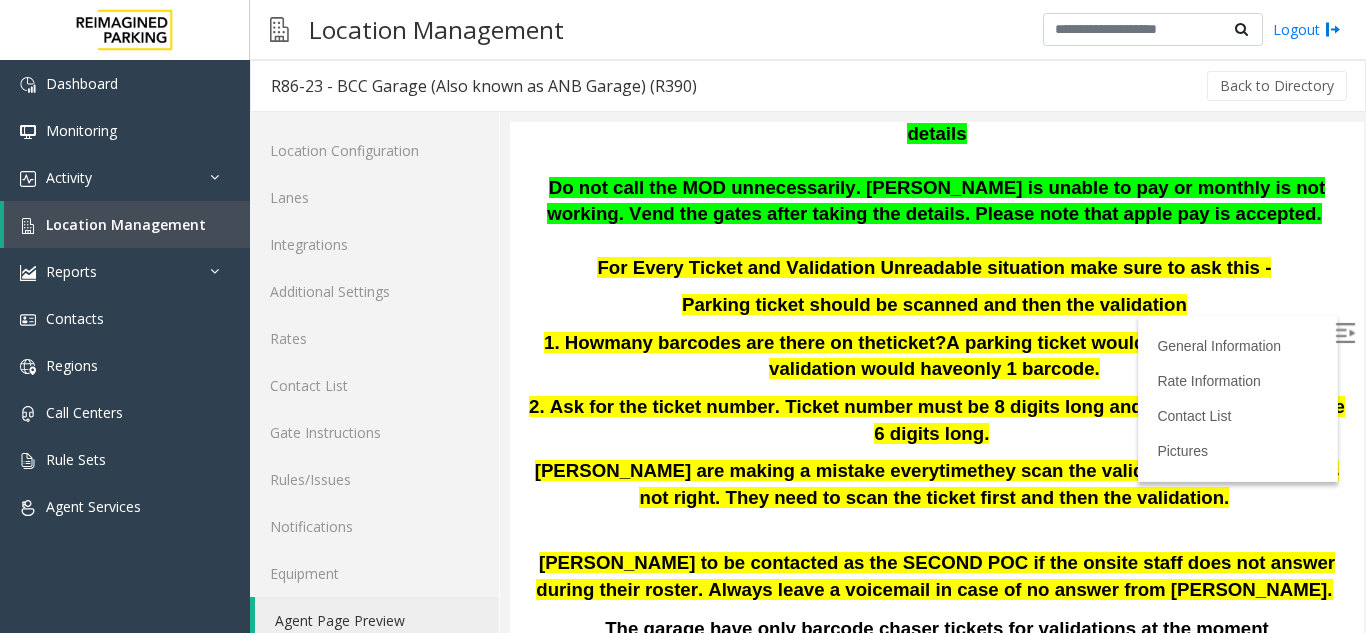 click on "2. Ask for the ticket number. Ticket number must be 8 digits long and the validation must be 6 digits long." at bounding box center (937, 420) 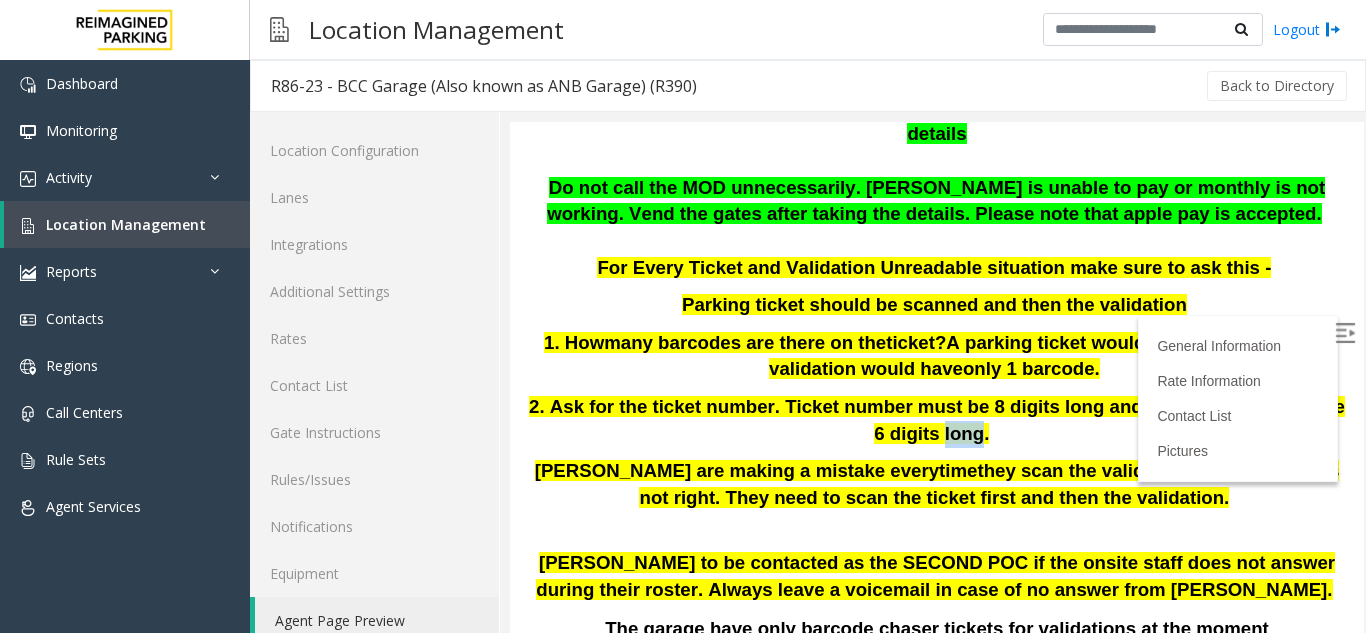 click on "2. Ask for the ticket number. Ticket number must be 8 digits long and the validation must be 6 digits long." at bounding box center [937, 420] 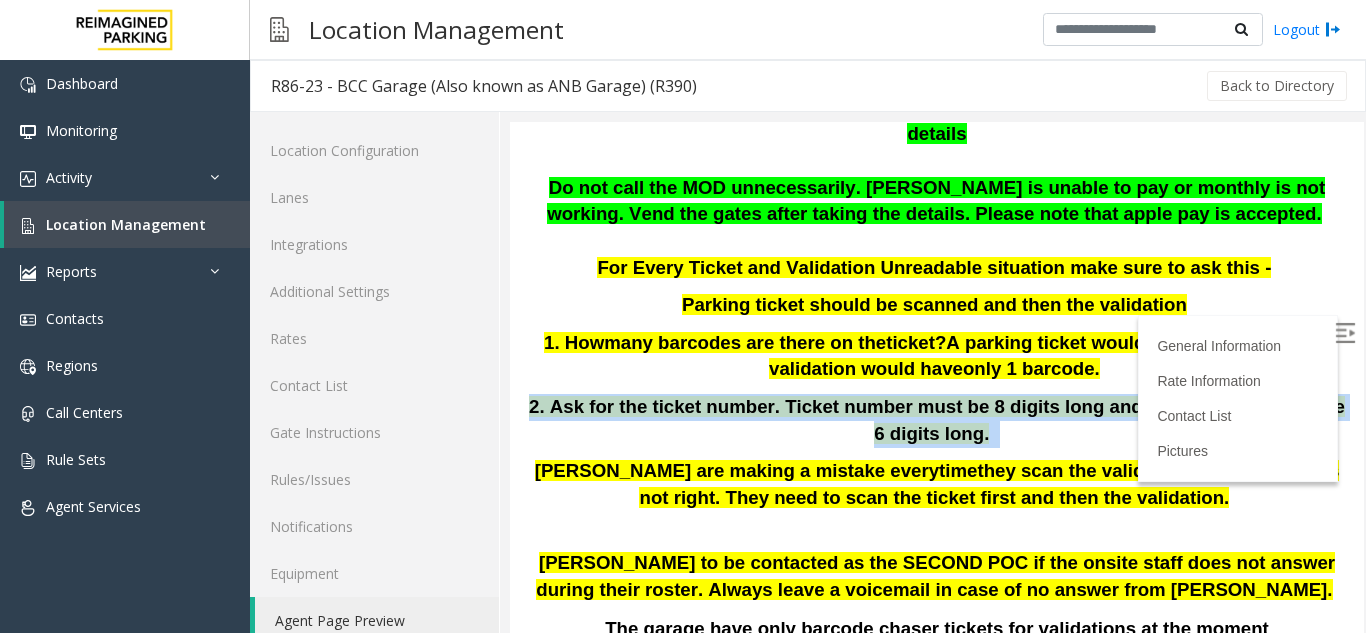 click on "2. Ask for the ticket number. Ticket number must be 8 digits long and the validation must be 6 digits long." at bounding box center (937, 420) 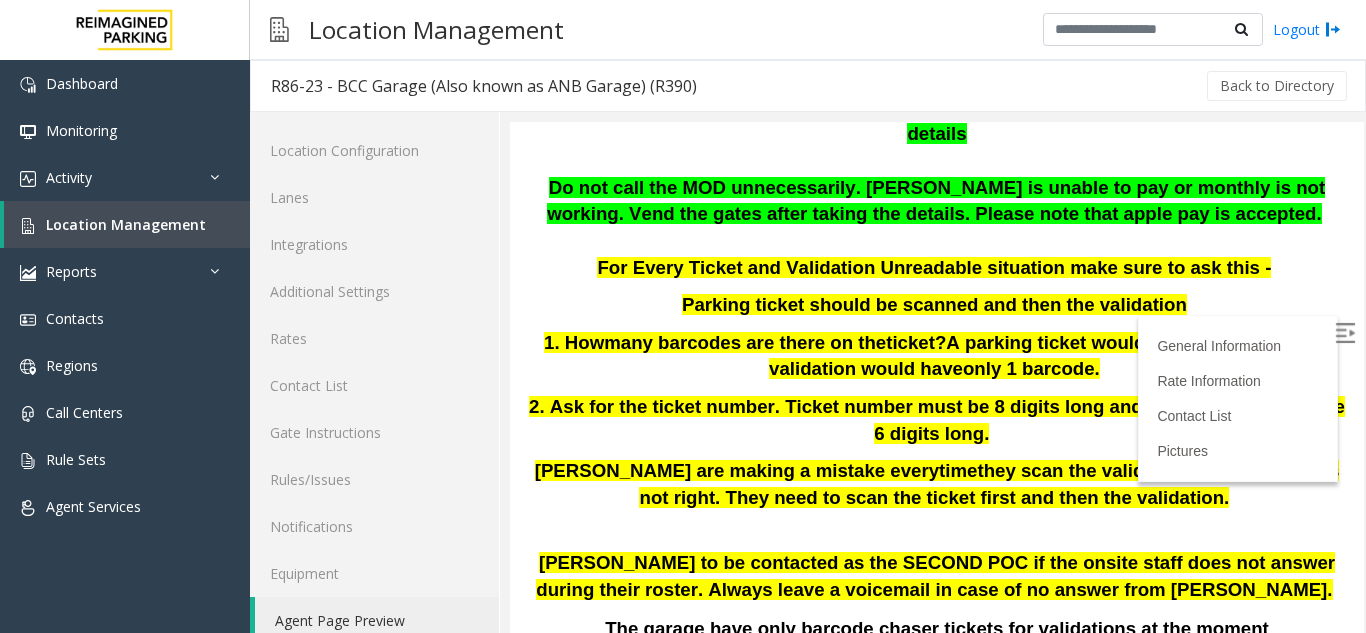 click on "only 1 barcode." at bounding box center (1031, 368) 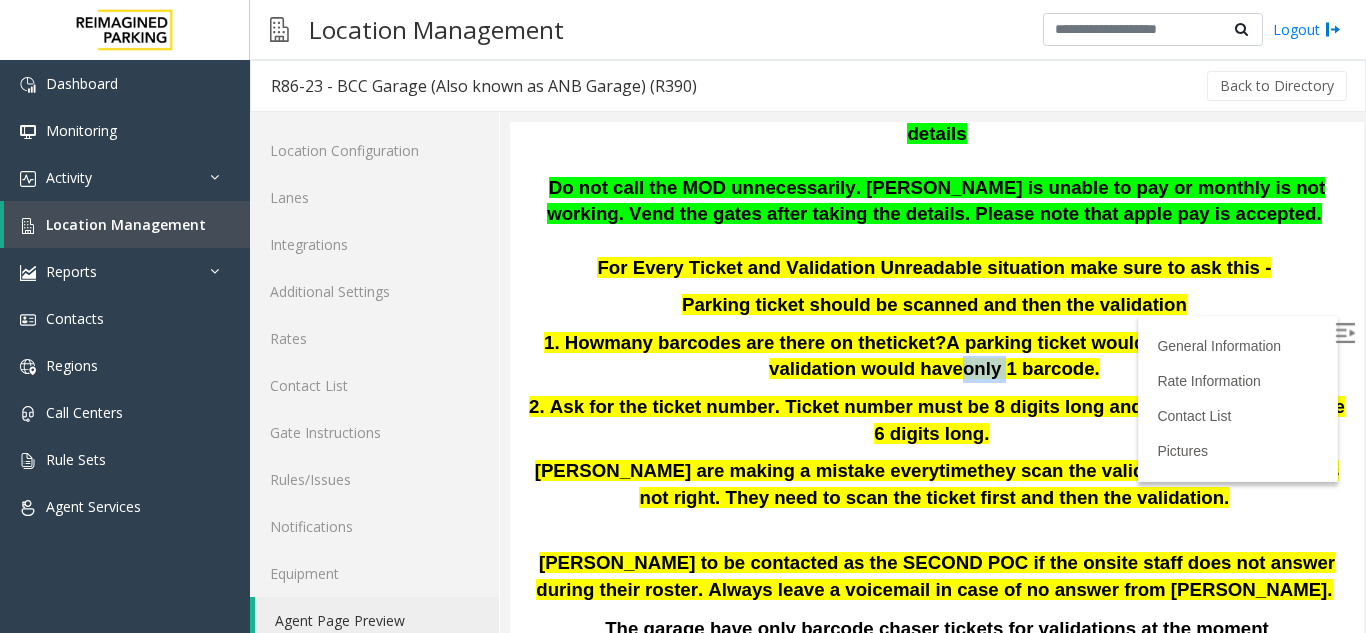 click on "only 1 barcode." at bounding box center (1031, 368) 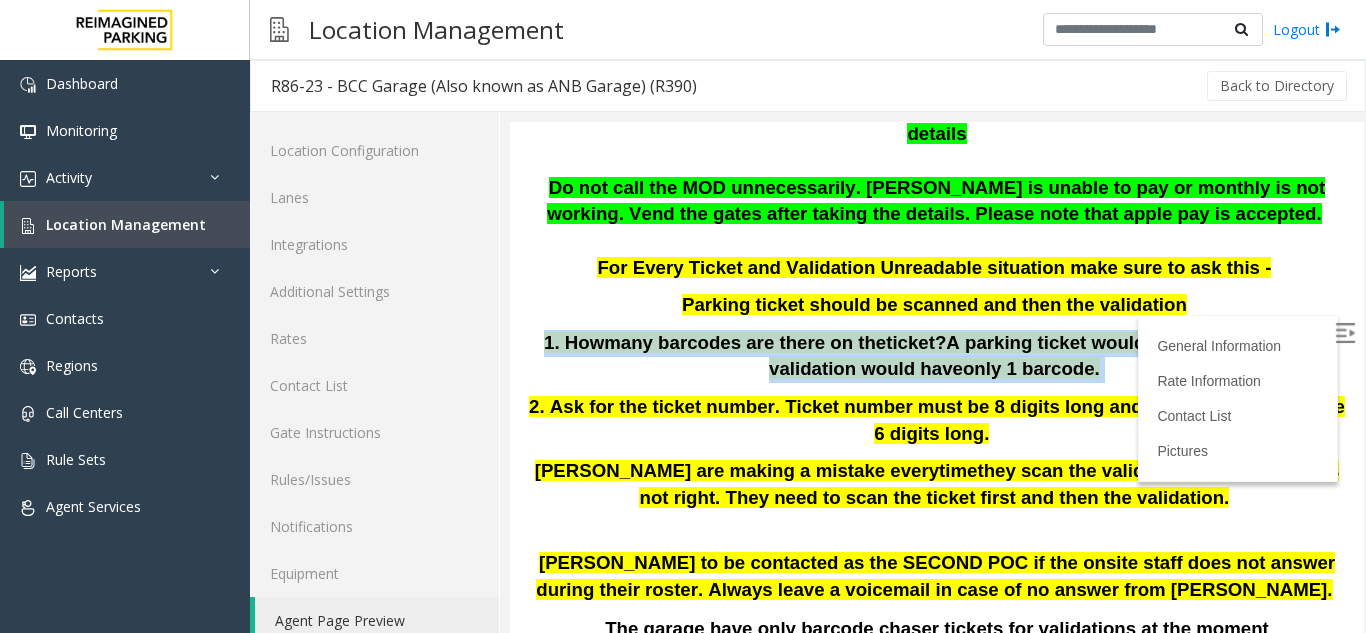 click on "only 1 barcode." at bounding box center [1031, 368] 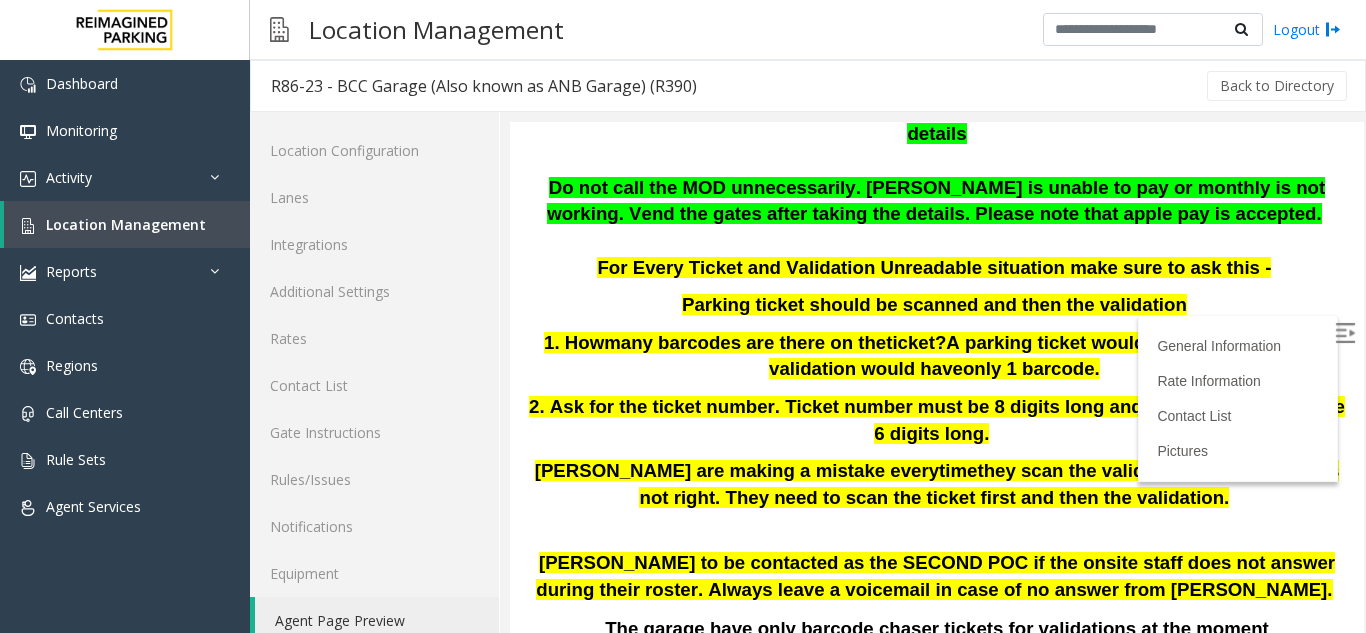 click on "Parking ticket should be scanned and then the validation" at bounding box center [934, 304] 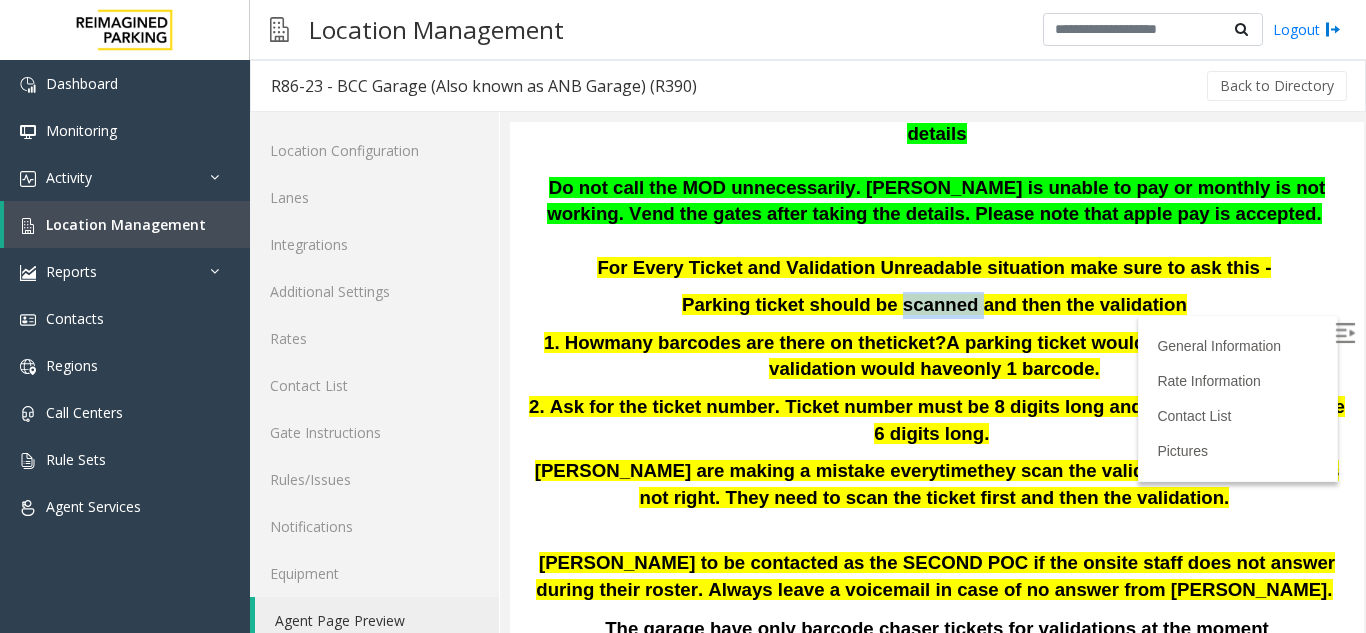 click on "Parking ticket should be scanned and then the validation" at bounding box center [934, 304] 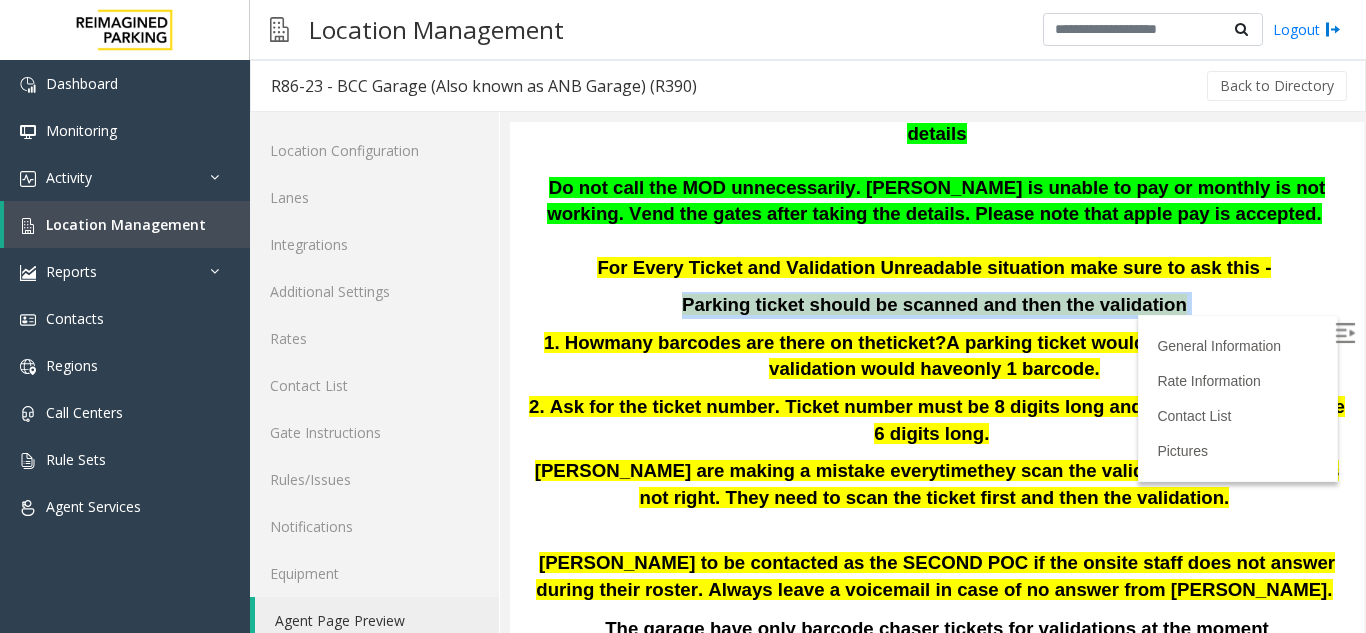 click on "Parking ticket should be scanned and then the validation" at bounding box center (934, 304) 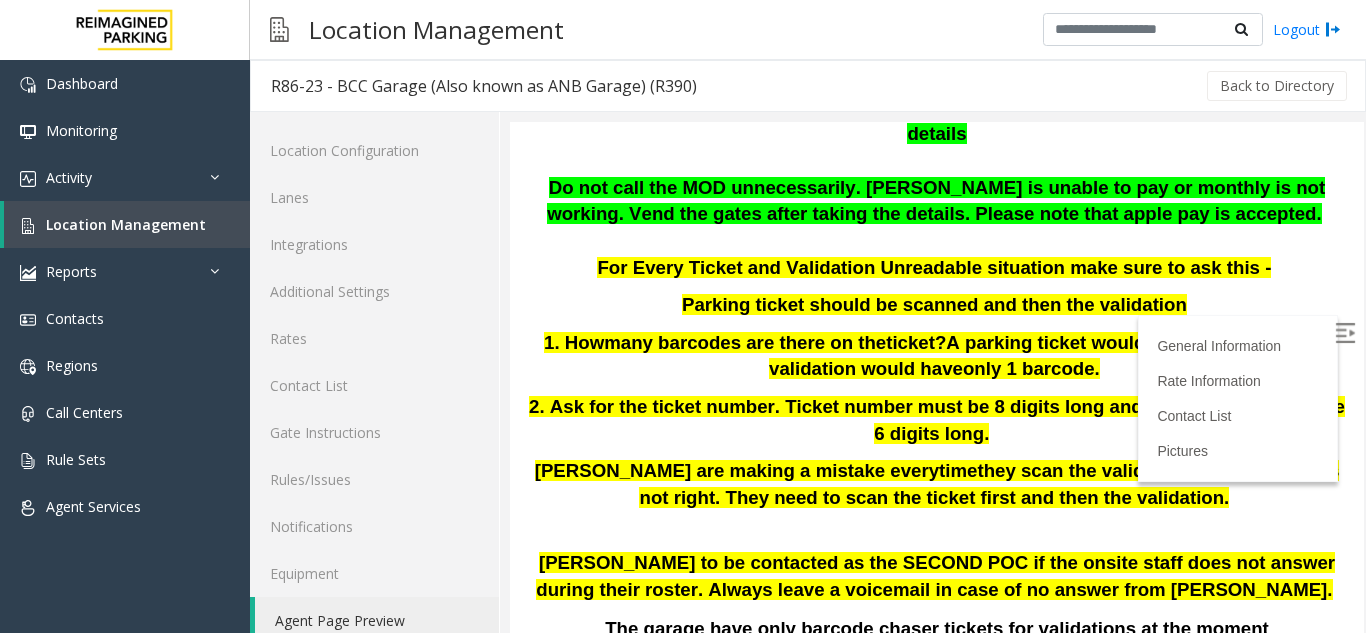 click at bounding box center (937, 241) 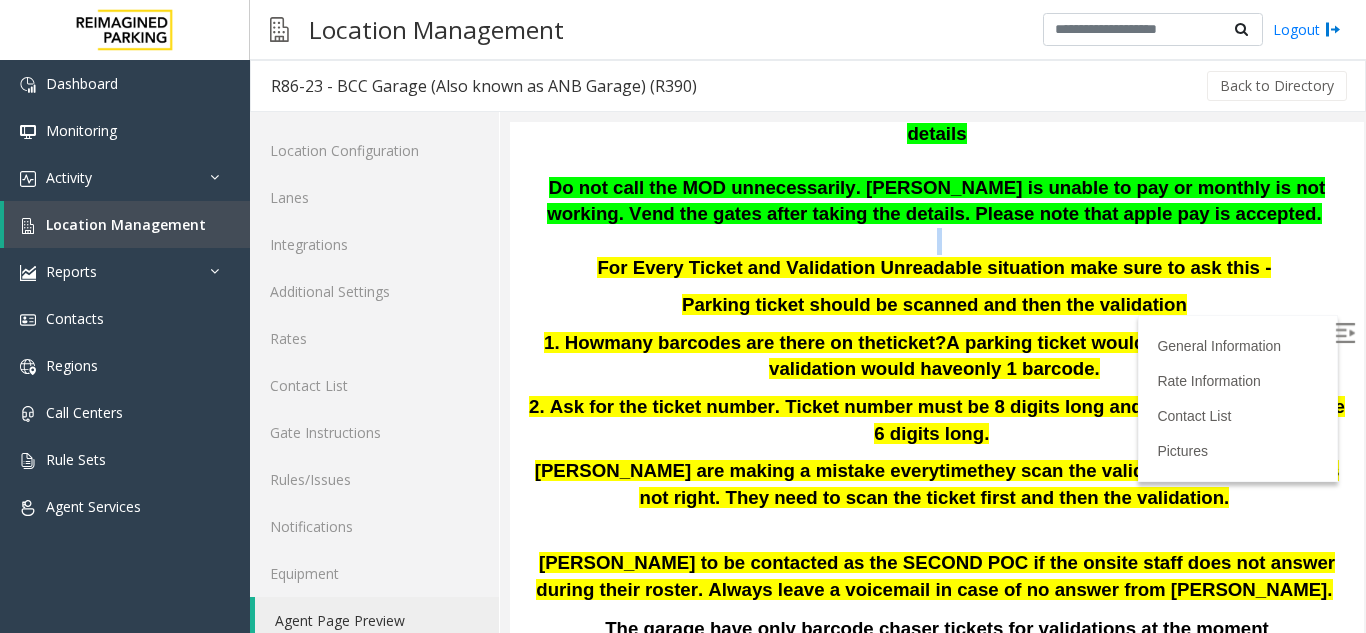 click at bounding box center [937, 241] 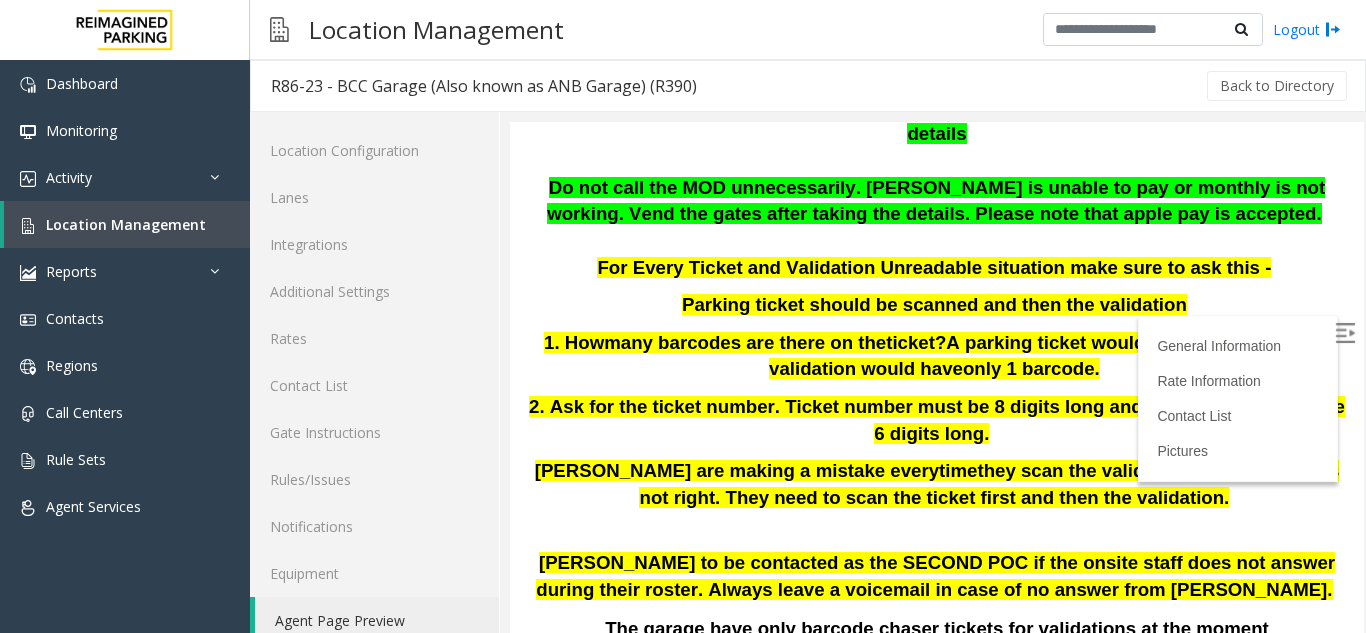 click on "For Every Ticket and Validation Unreadable situation make sure to ask this -" at bounding box center [934, 267] 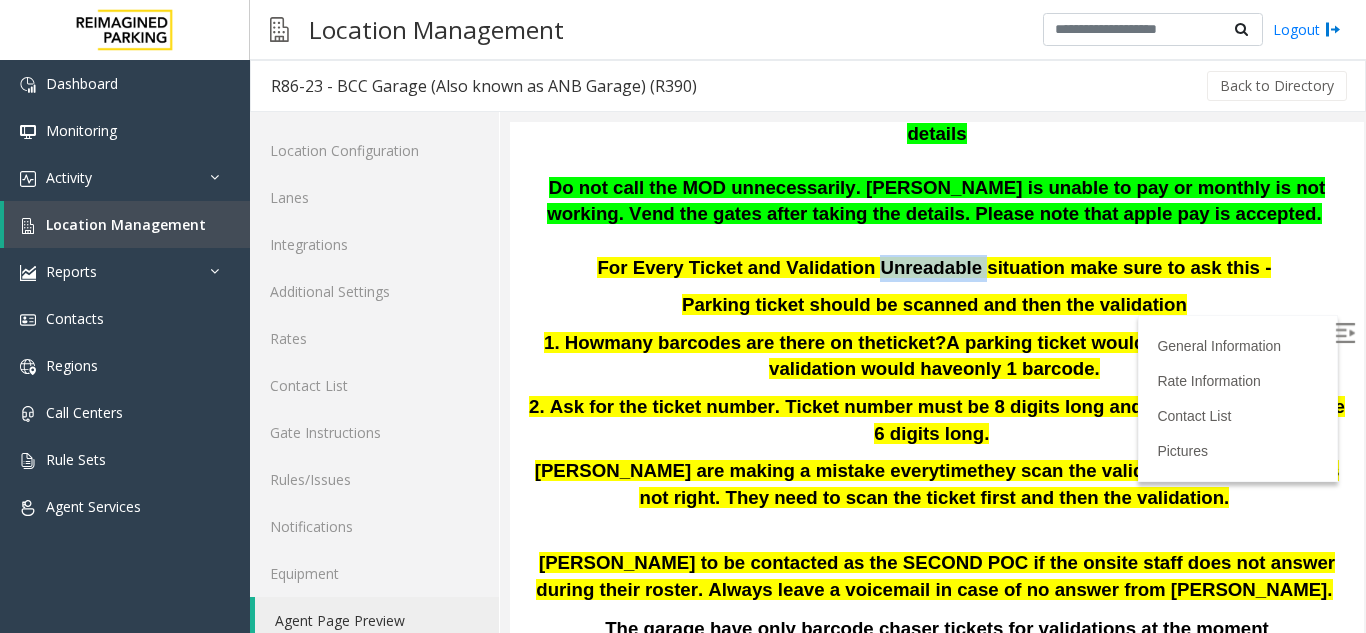 click on "For Every Ticket and Validation Unreadable situation make sure to ask this -" at bounding box center [934, 267] 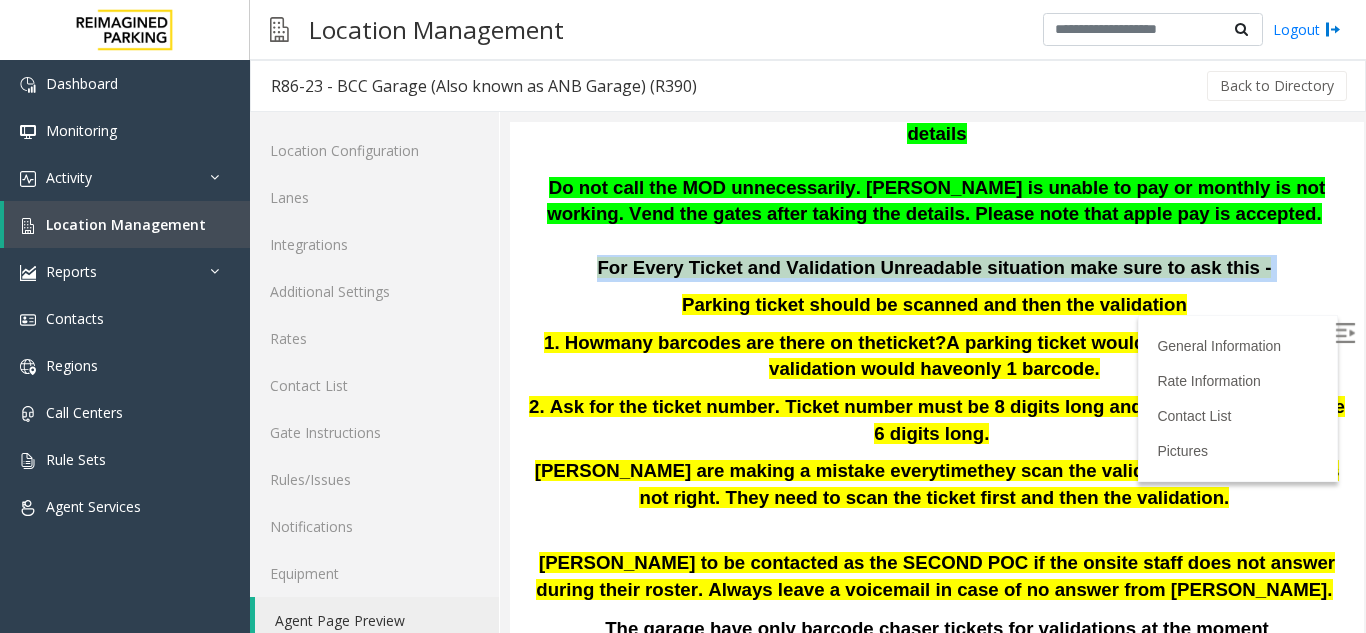 click on "For Every Ticket and Validation Unreadable situation make sure to ask this -" at bounding box center [934, 267] 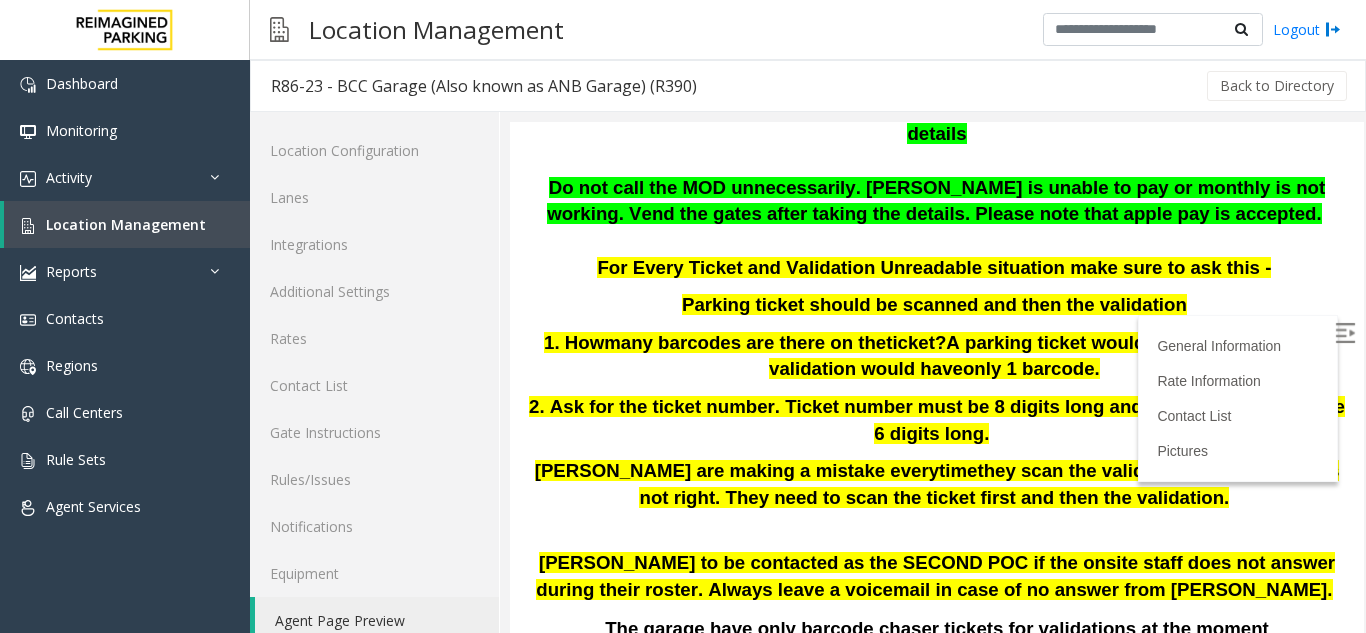 click on "Parking ticket should be scanned and then the validation" at bounding box center (934, 304) 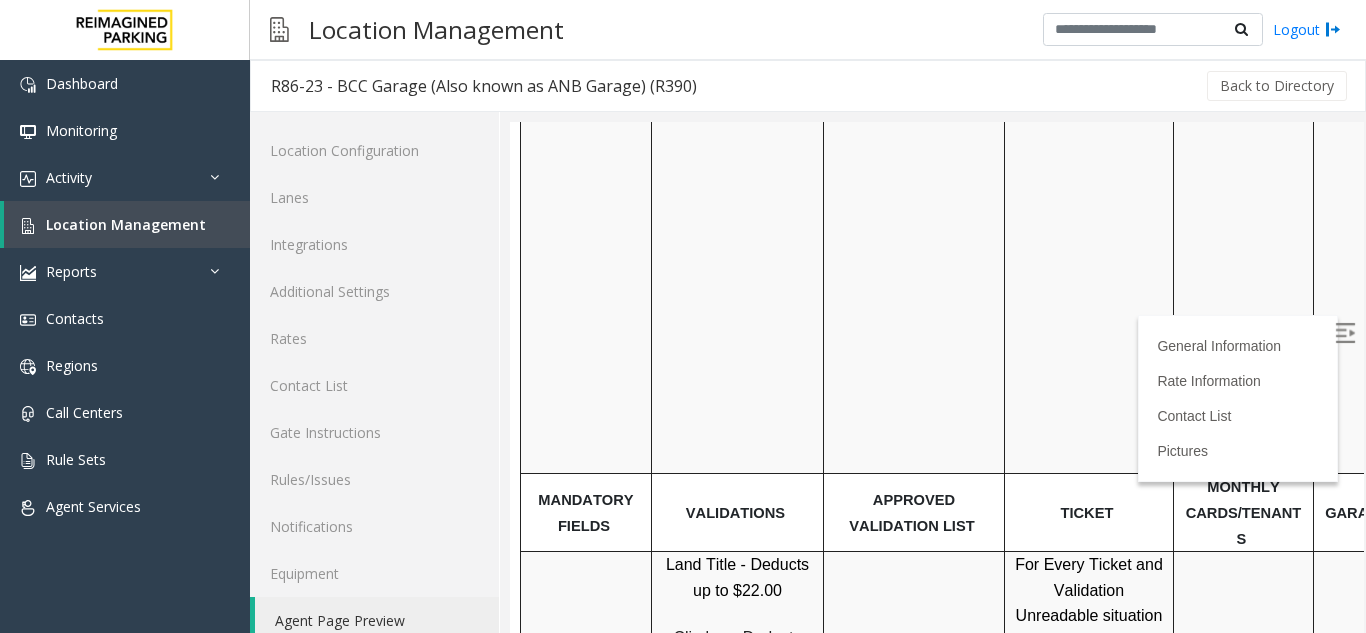 scroll, scrollTop: 1300, scrollLeft: 0, axis: vertical 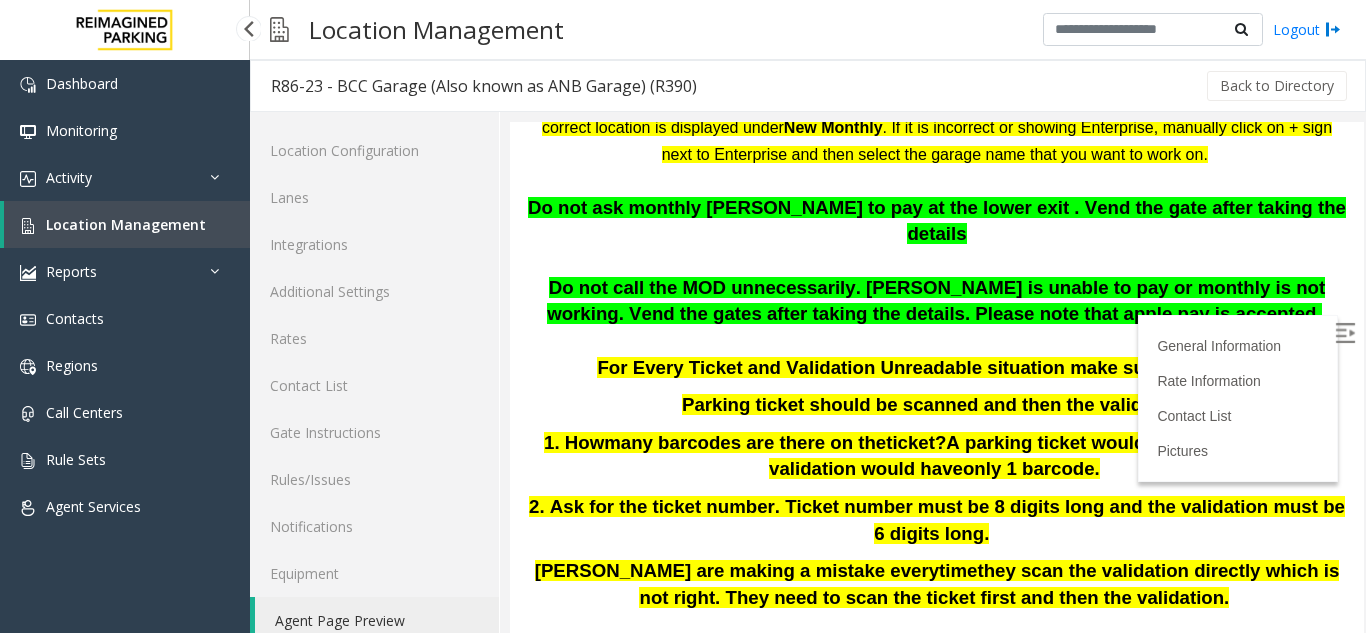click on "Location Management" at bounding box center (127, 224) 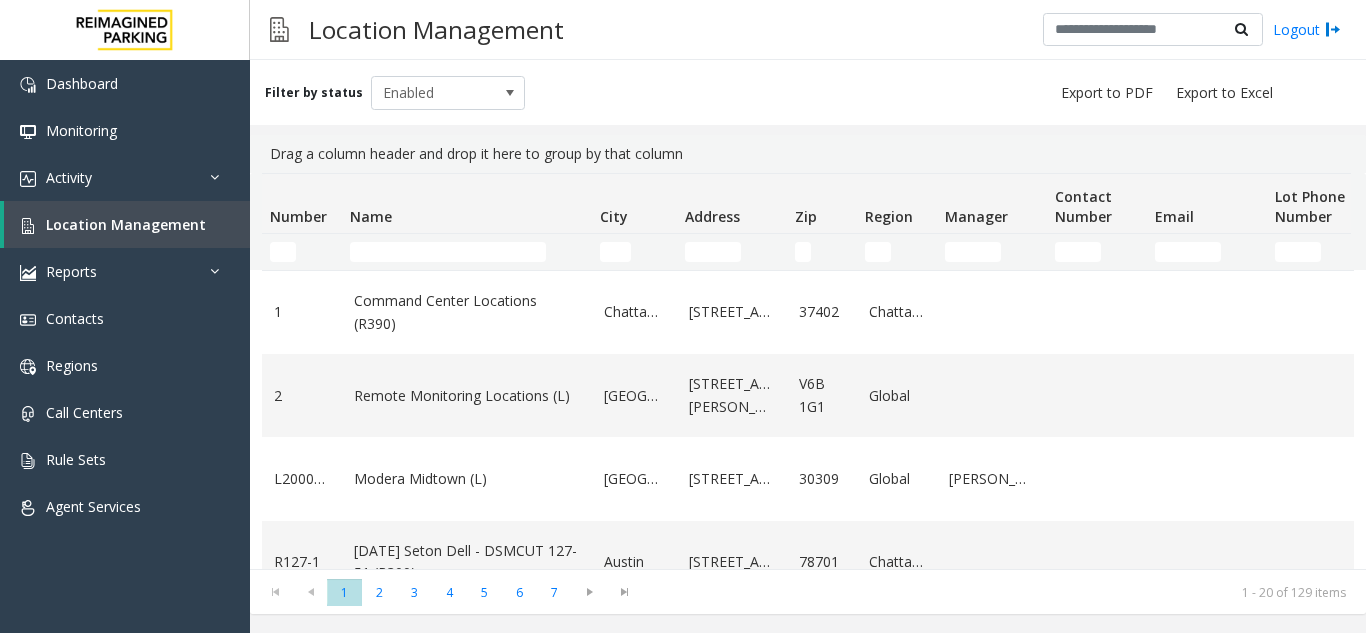 scroll, scrollTop: 0, scrollLeft: 0, axis: both 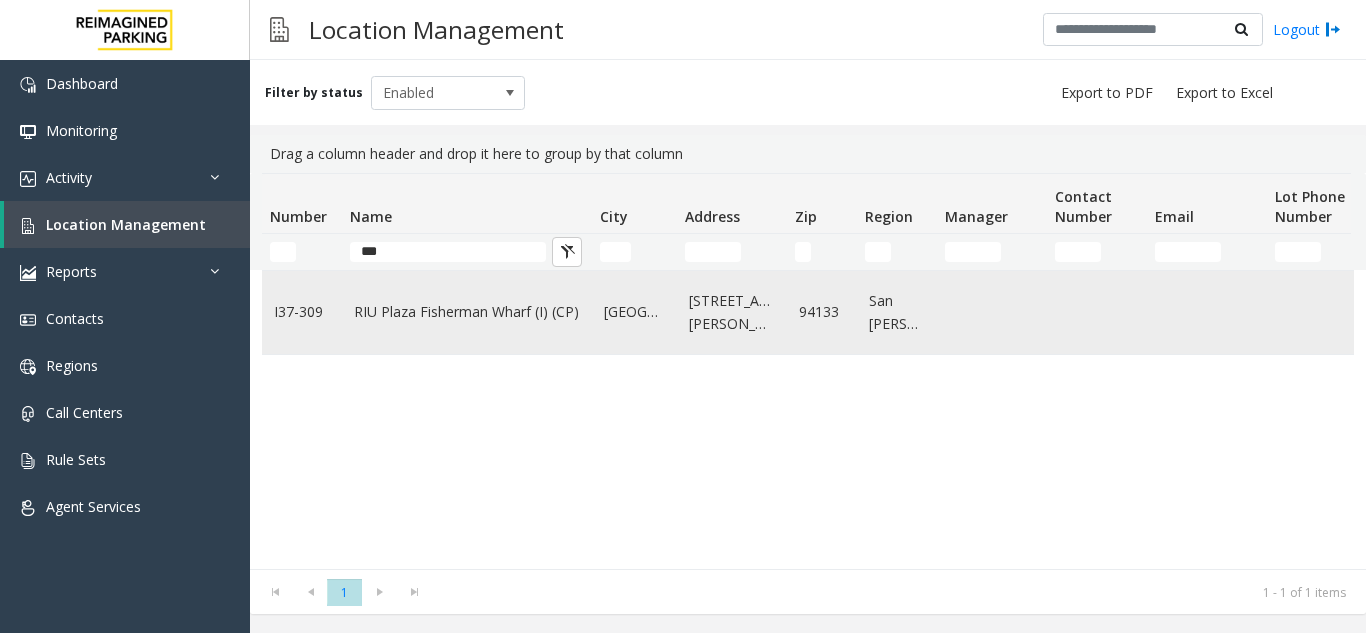type on "***" 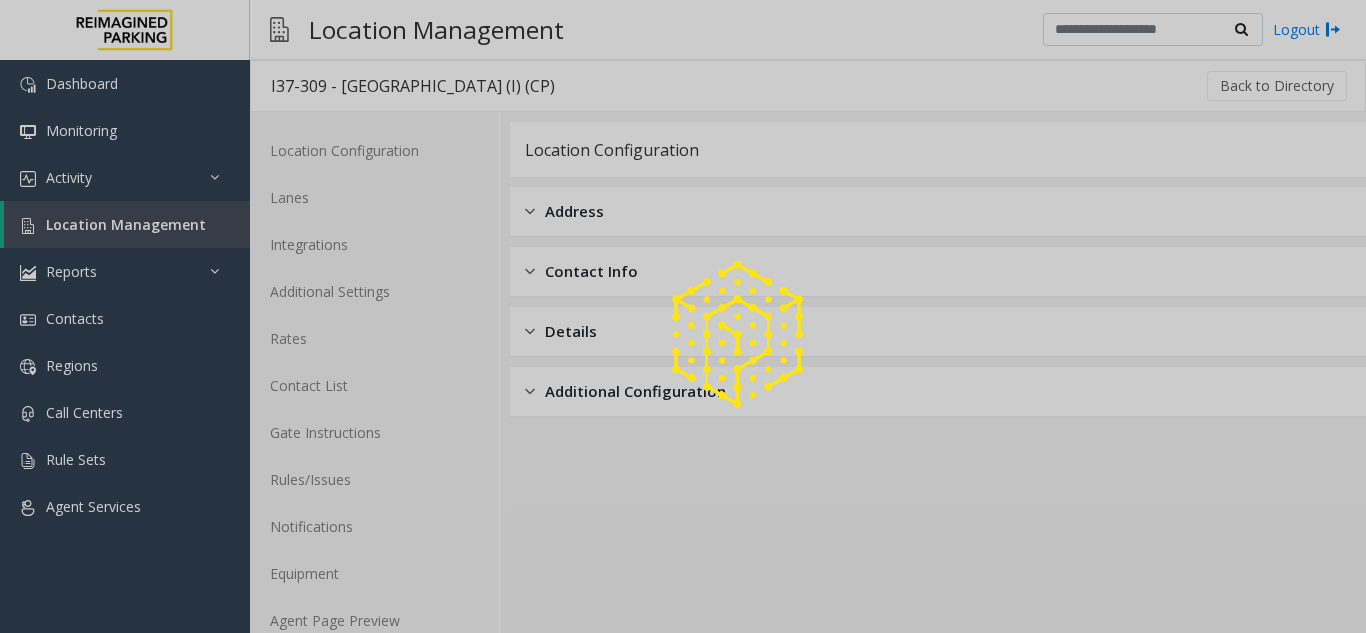 click 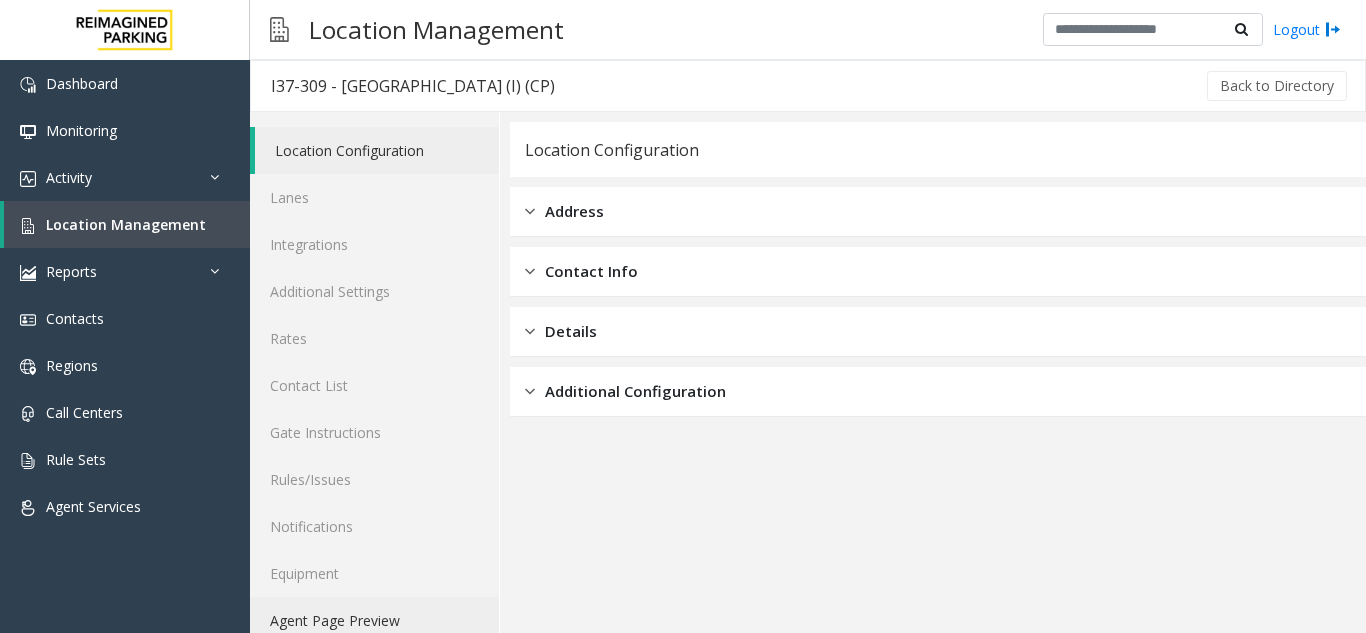 click on "Agent Page Preview" 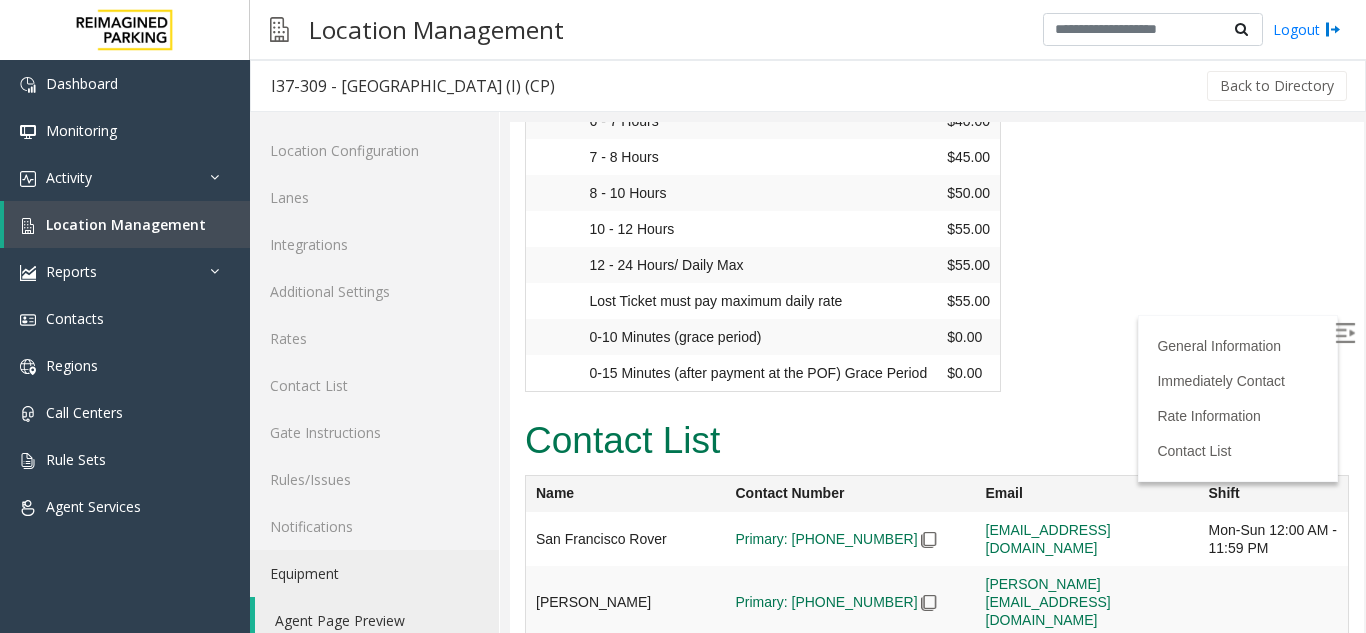scroll, scrollTop: 3231, scrollLeft: 0, axis: vertical 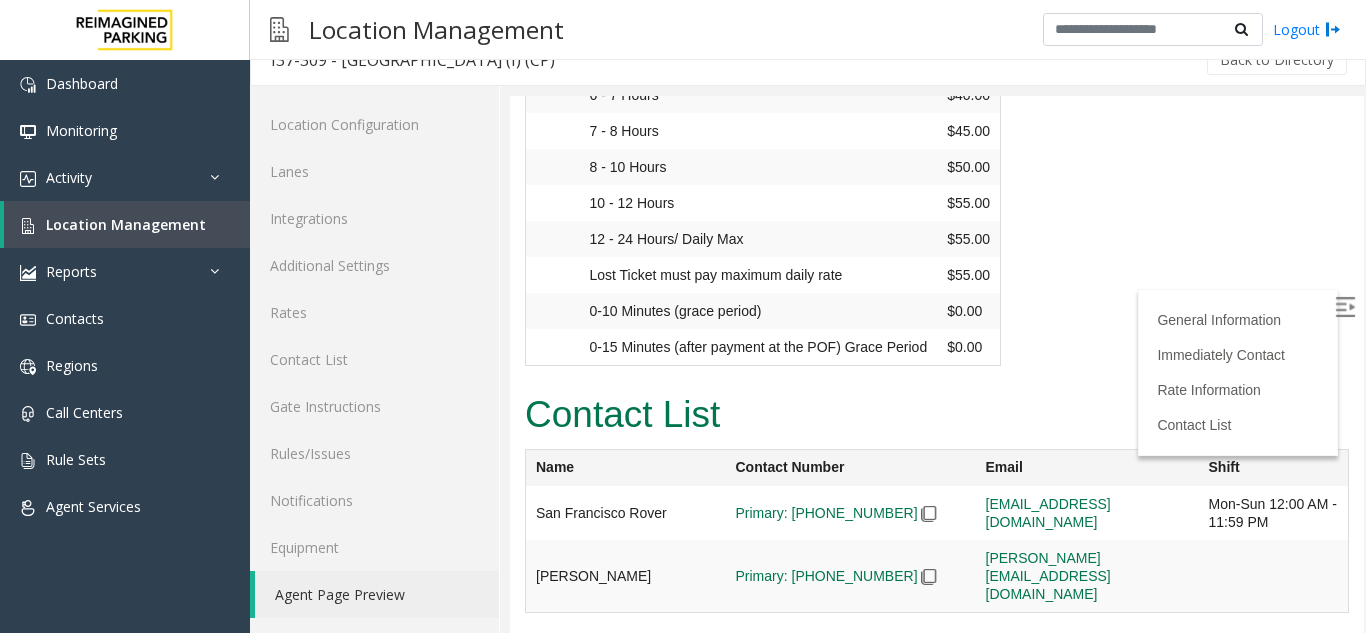 click on "Contact List" at bounding box center (937, 415) 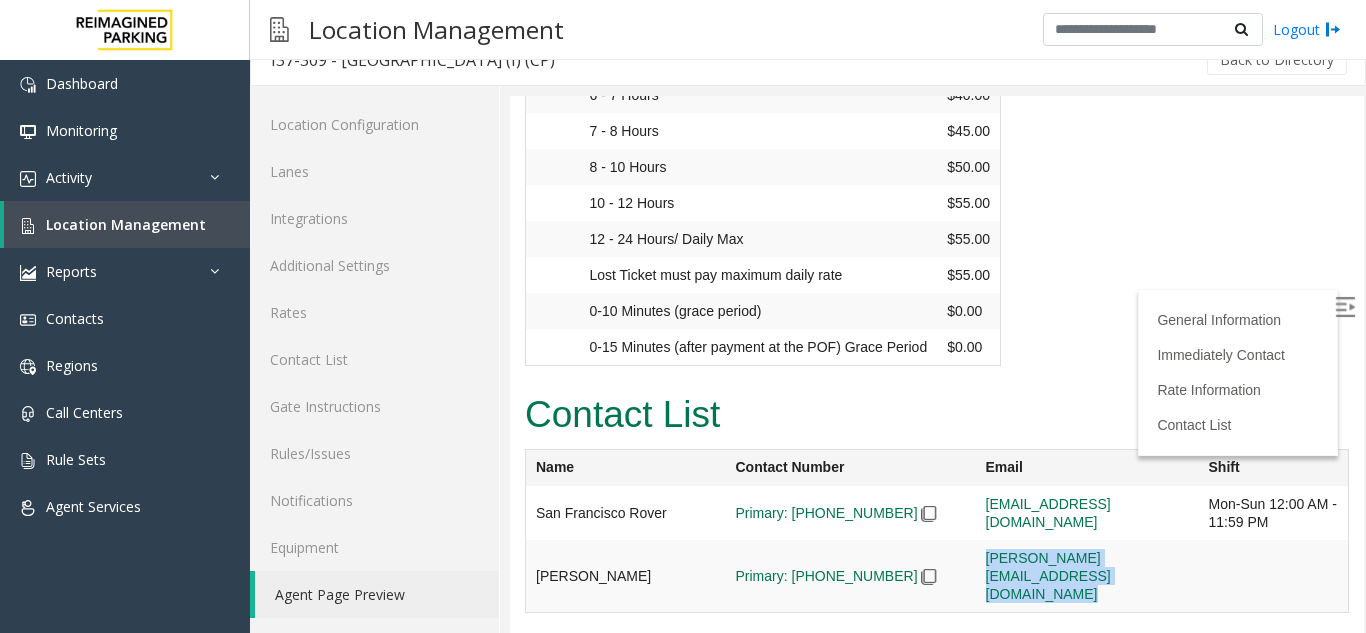 drag, startPoint x: 1243, startPoint y: 611, endPoint x: 938, endPoint y: 590, distance: 305.7221 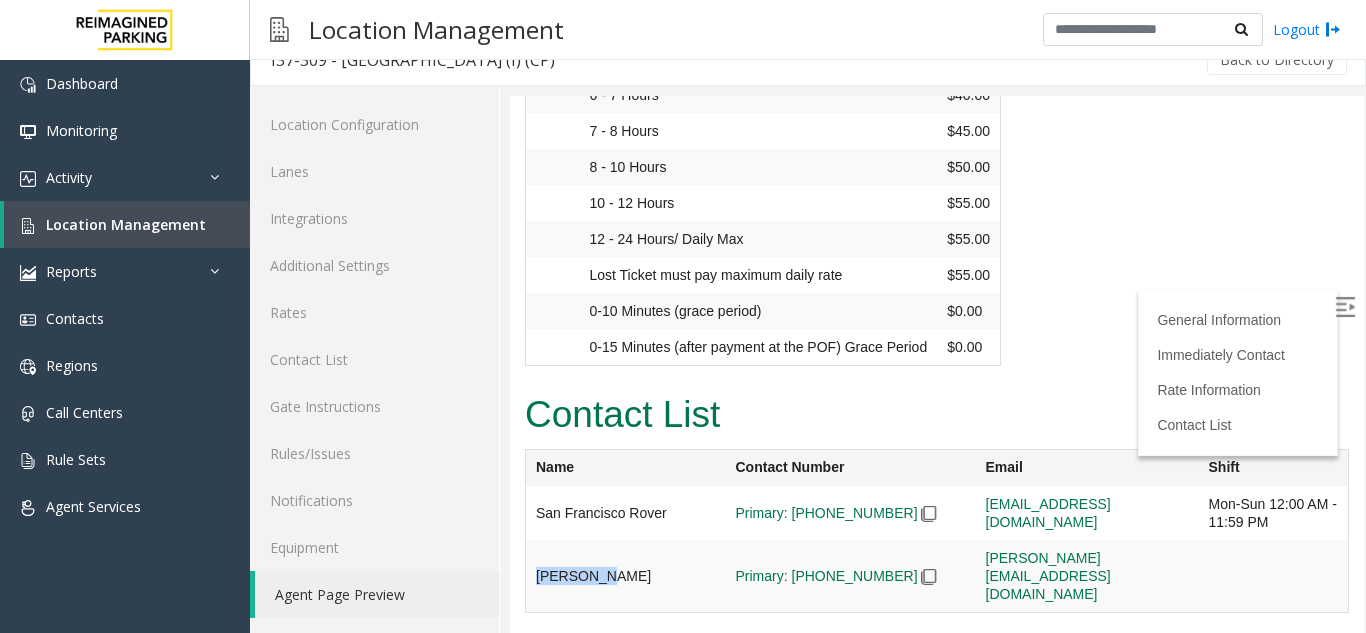 drag, startPoint x: 601, startPoint y: 596, endPoint x: 529, endPoint y: 591, distance: 72.1734 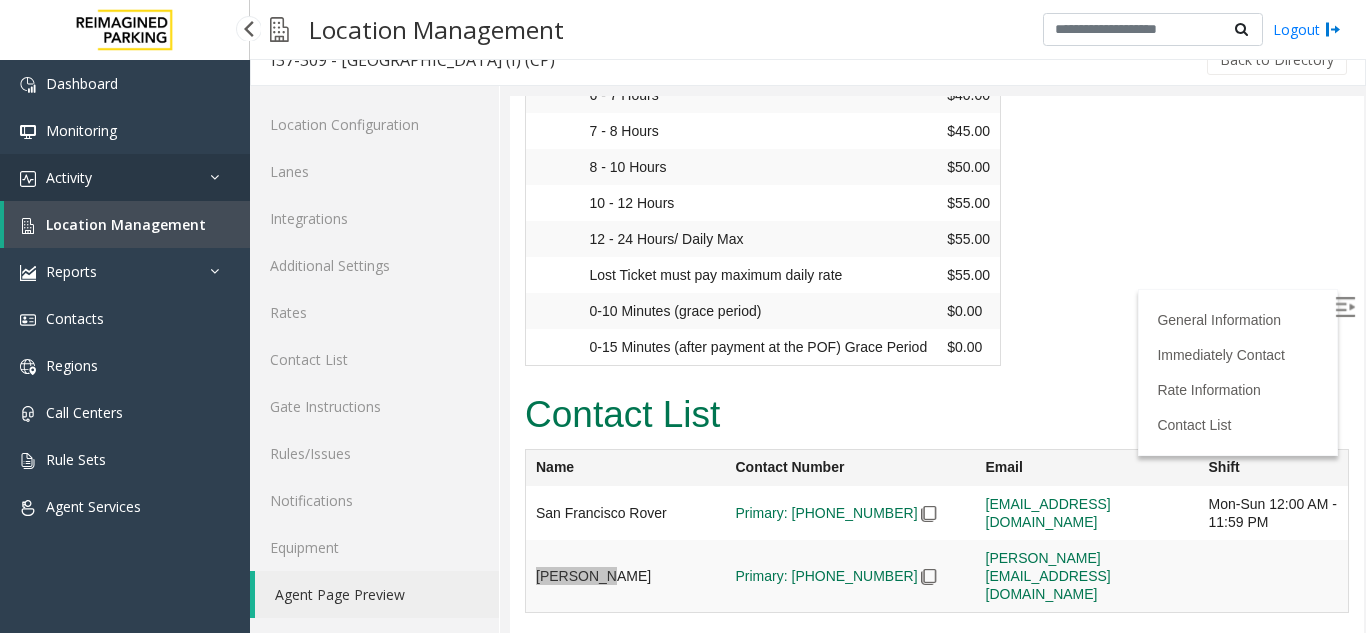 click on "Activity" at bounding box center [125, 177] 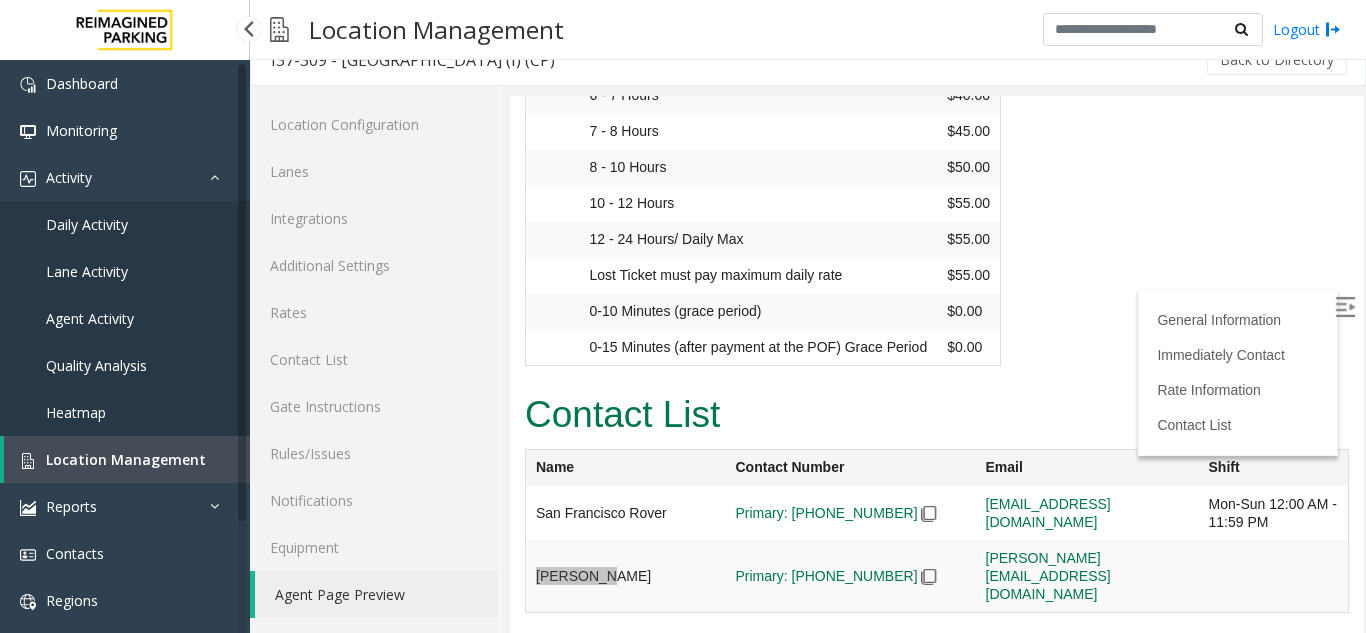 click on "Location Management" at bounding box center [126, 459] 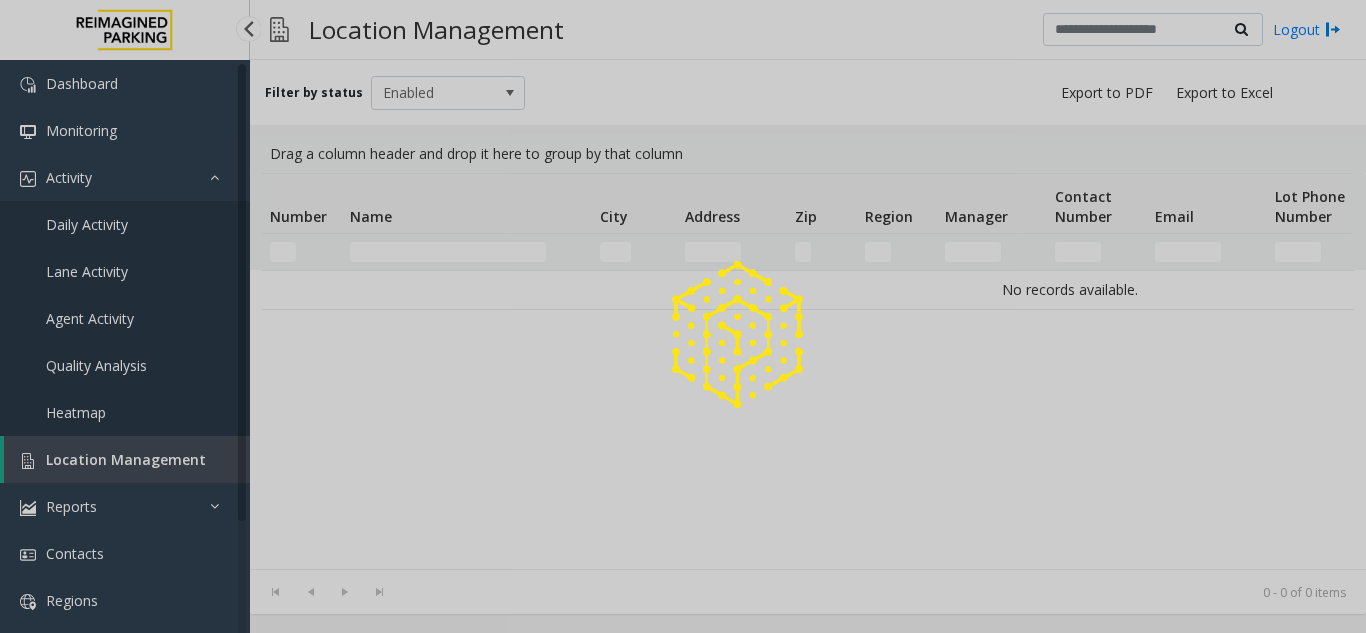 scroll, scrollTop: 0, scrollLeft: 0, axis: both 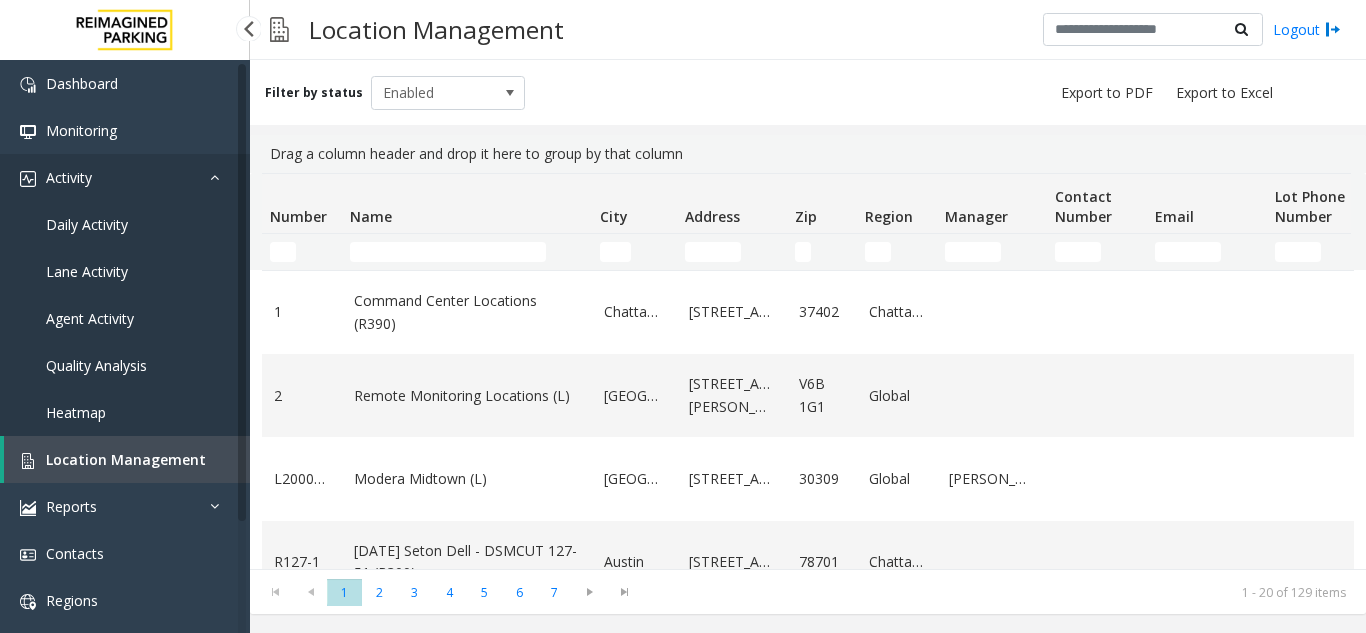 click on "Activity" at bounding box center (125, 177) 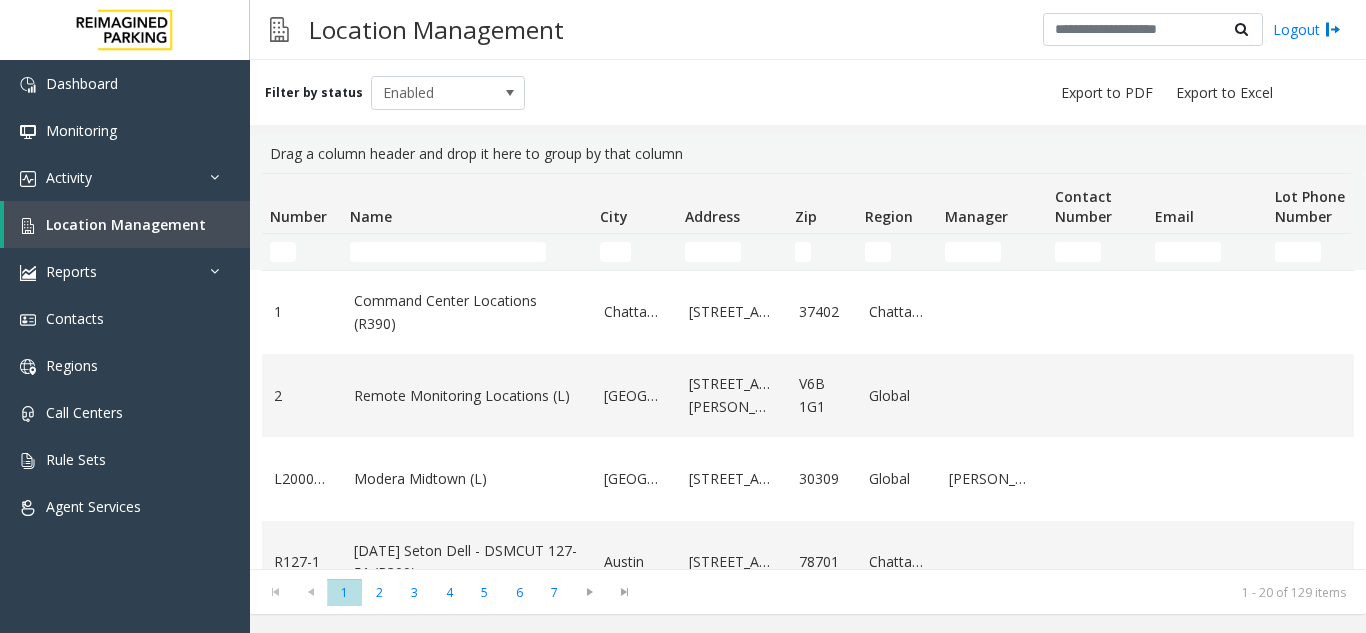 click on "Drag a column header and drop it here to group by that column" 